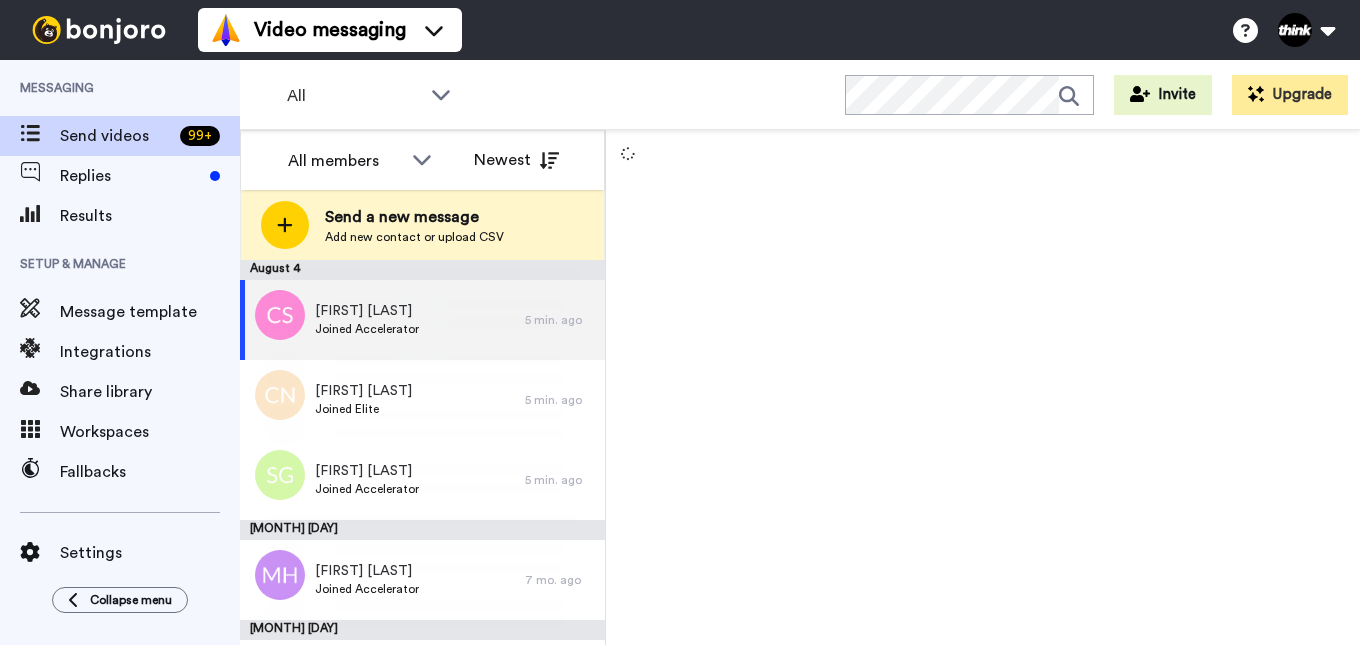 scroll, scrollTop: 0, scrollLeft: 0, axis: both 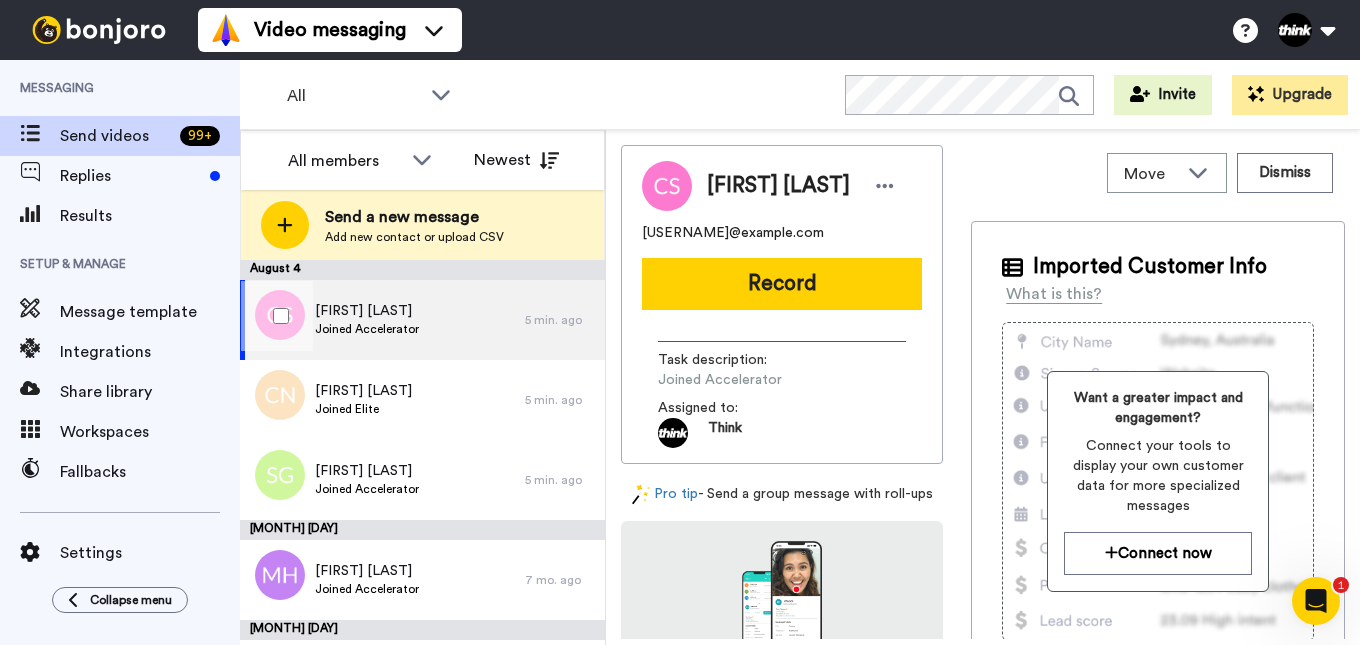 click at bounding box center (277, 316) 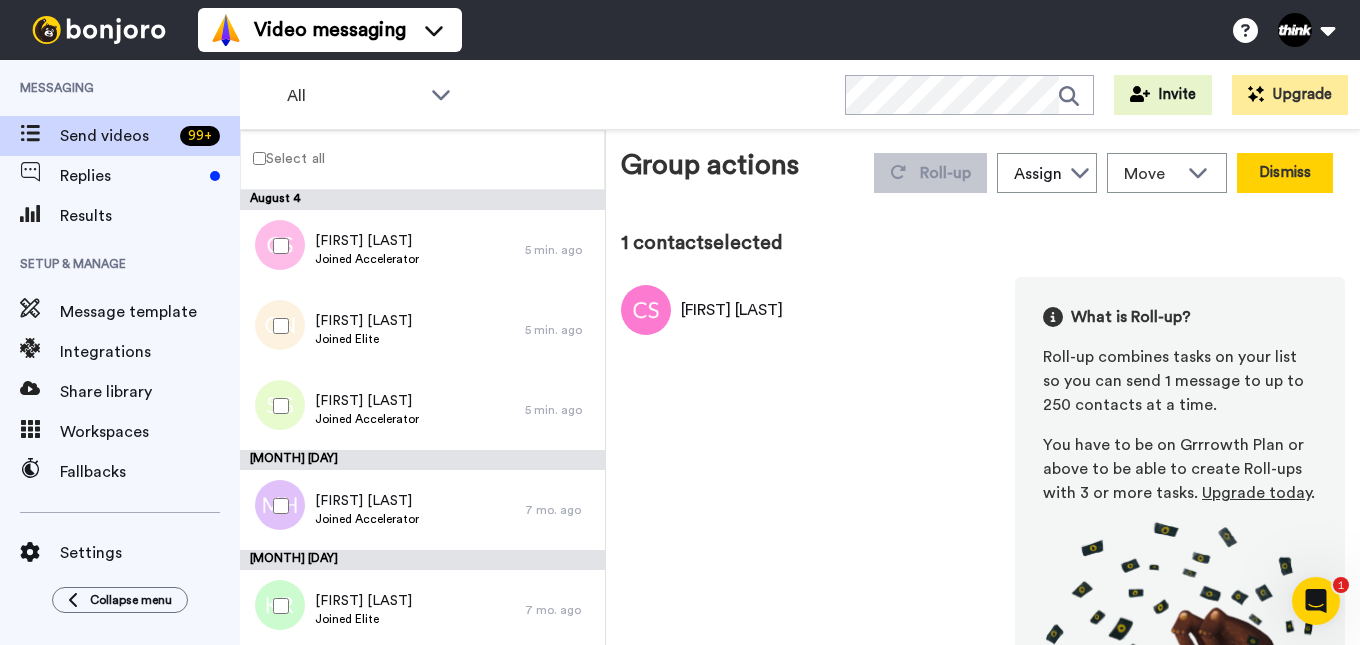 click on "Dismiss" at bounding box center (1285, 173) 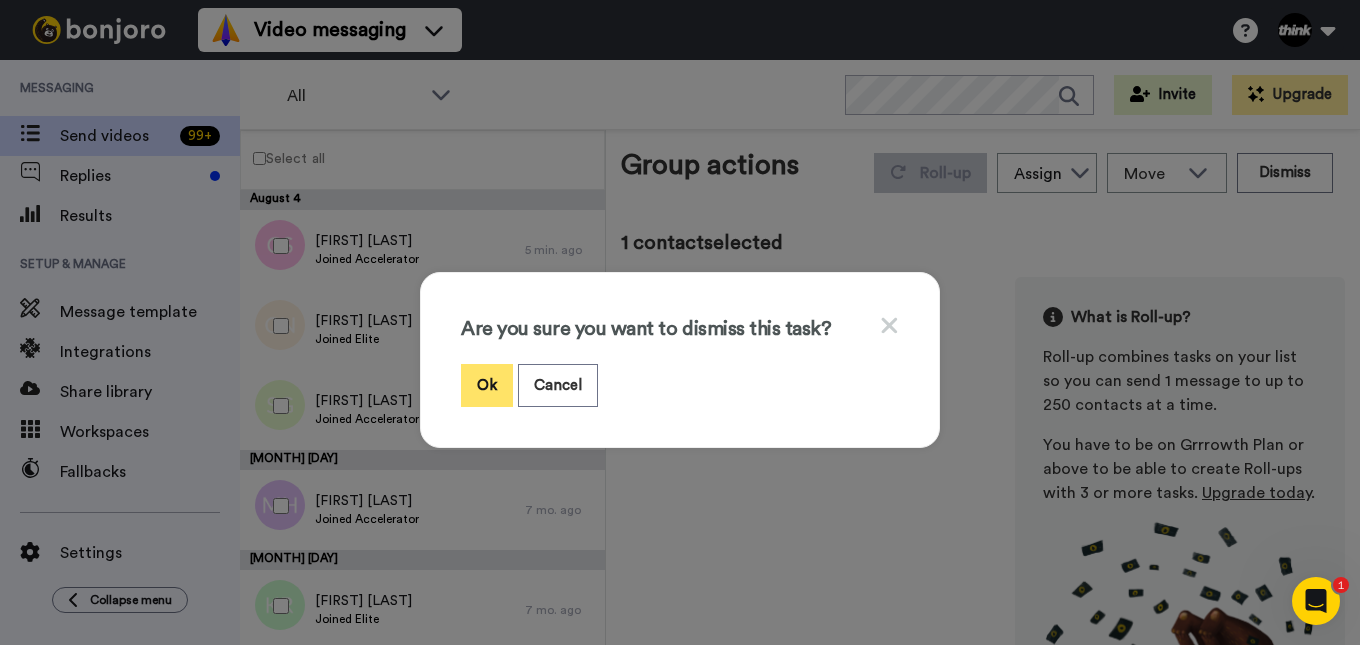 click on "Ok" at bounding box center [487, 385] 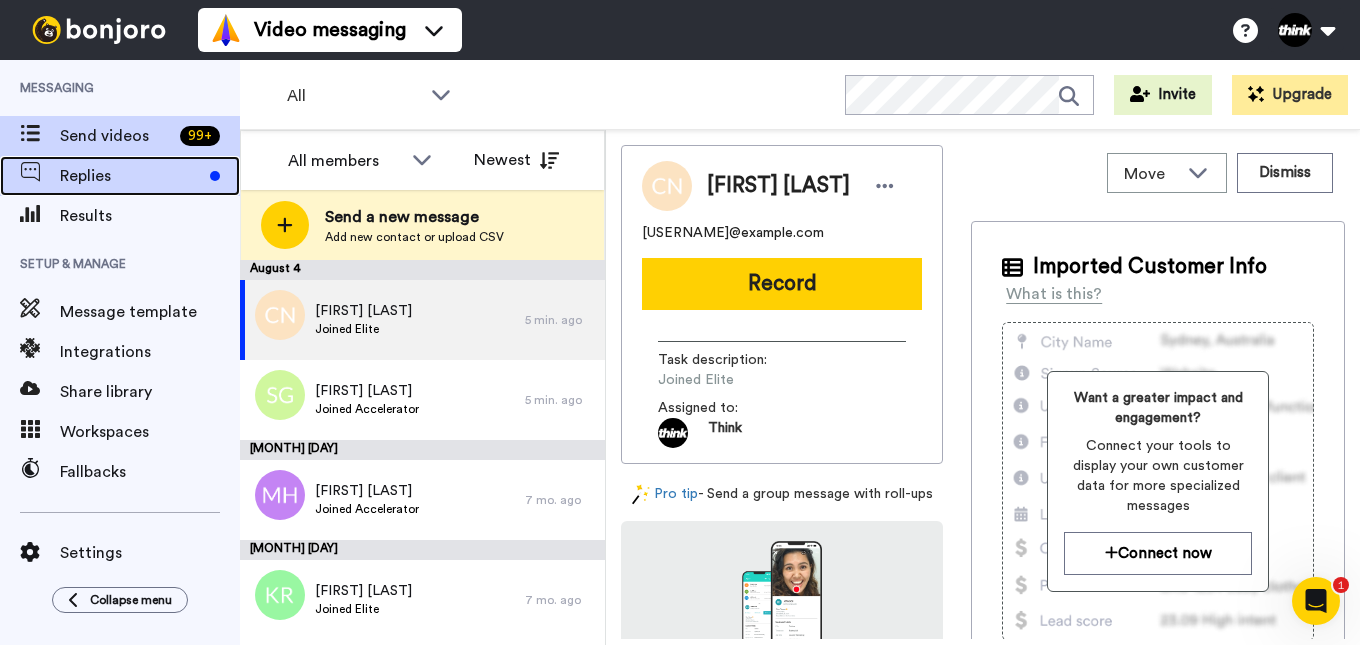 click at bounding box center (30, 176) 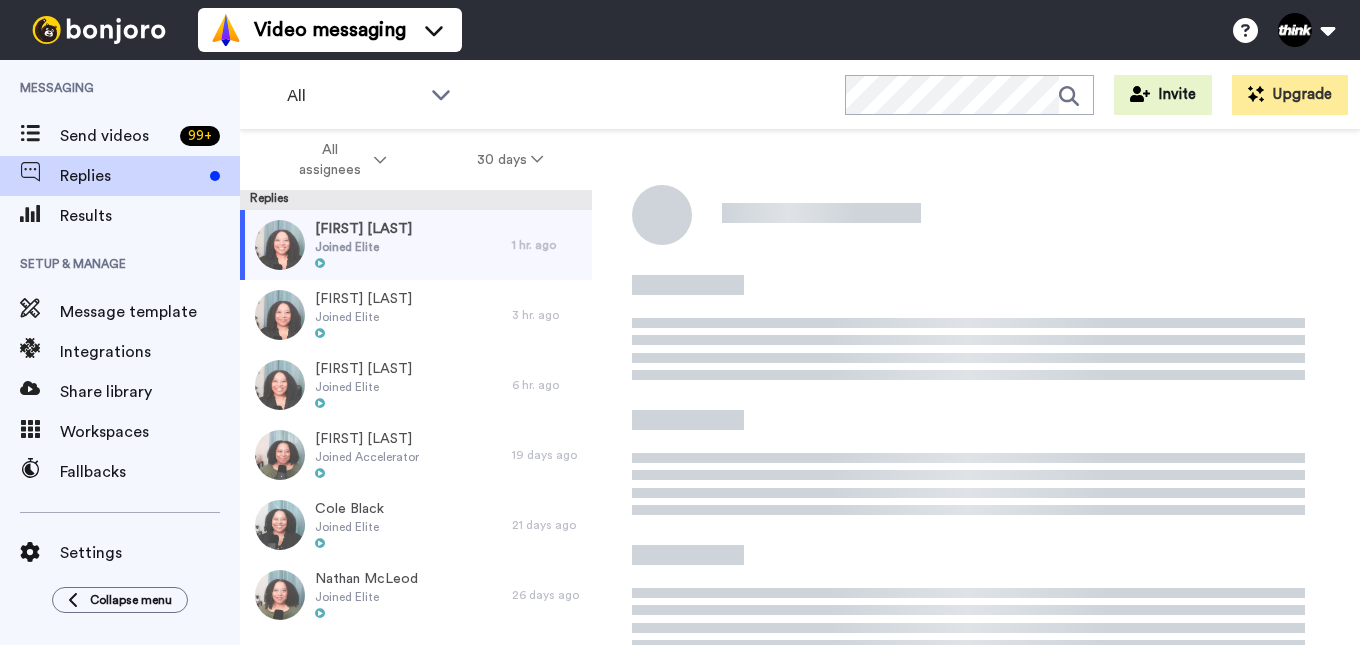 scroll, scrollTop: 0, scrollLeft: 0, axis: both 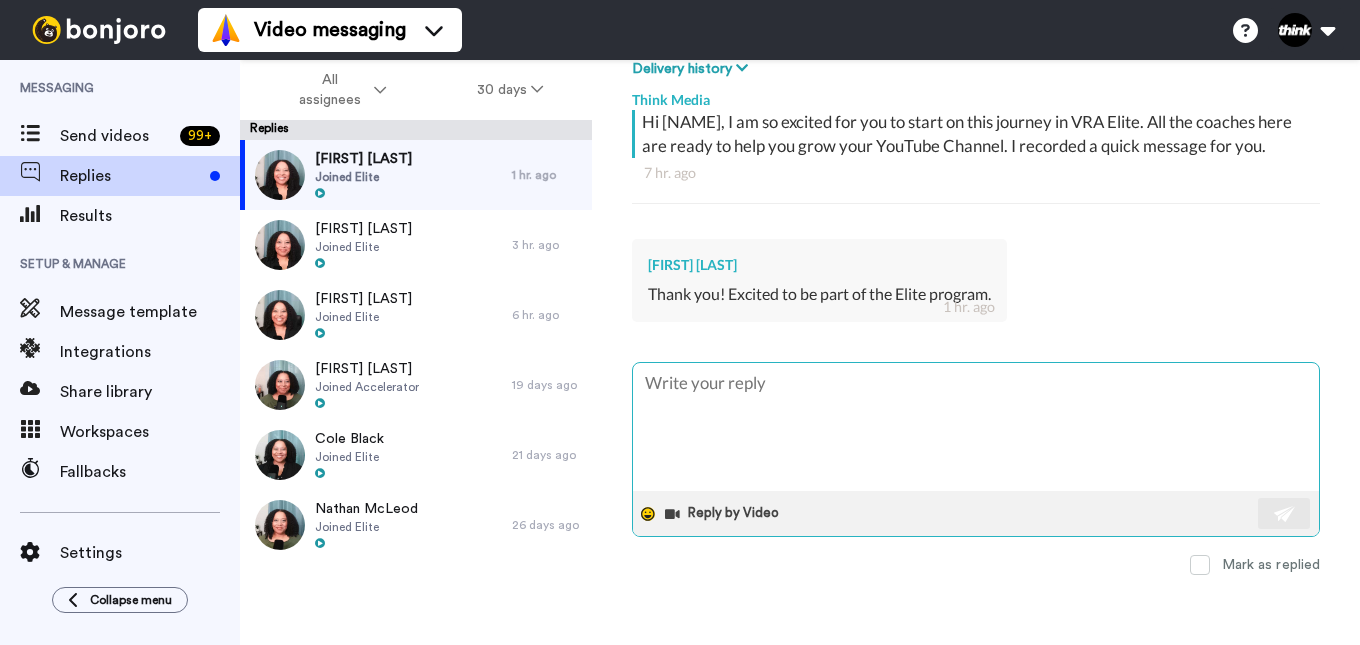 click 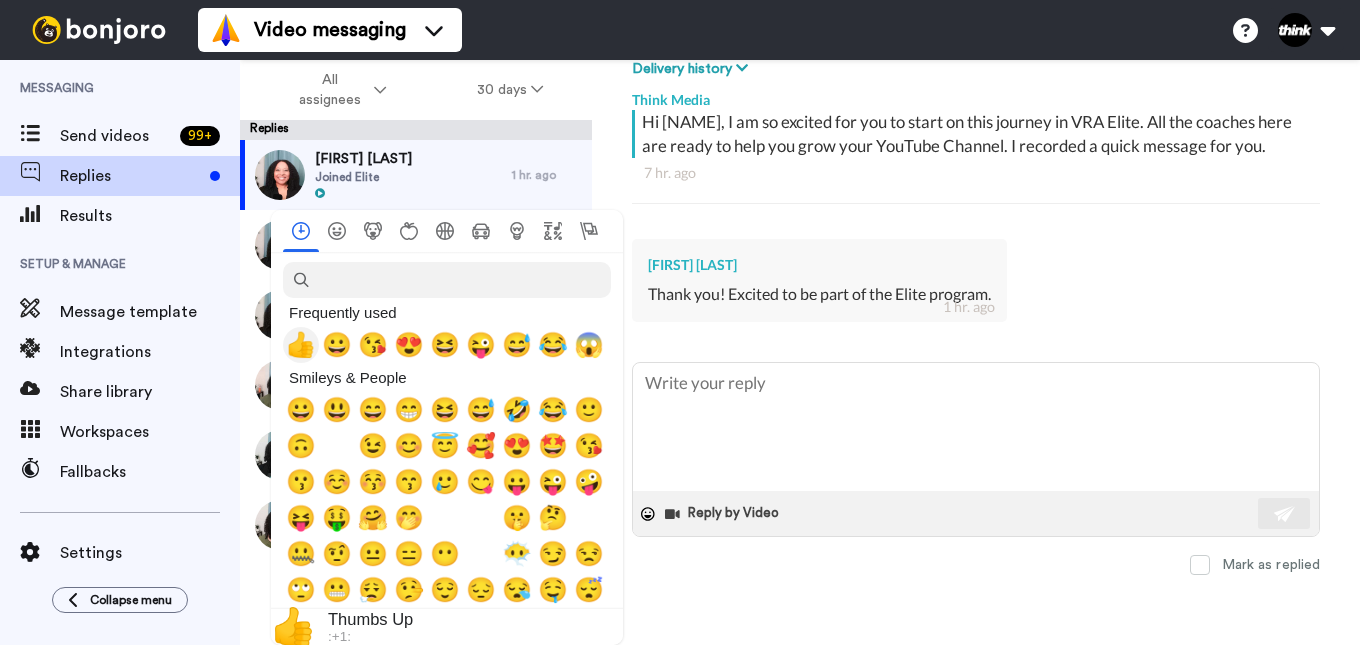 click on "👍" at bounding box center [301, 345] 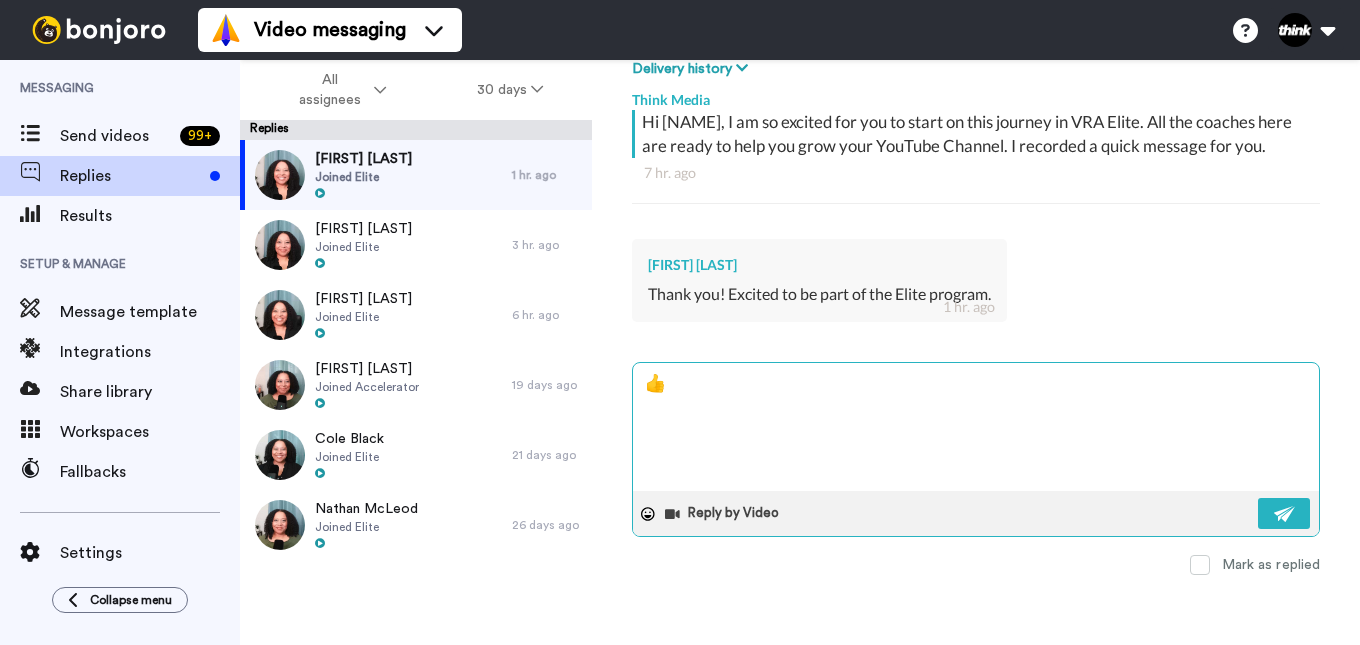 click on "👍" at bounding box center [976, 427] 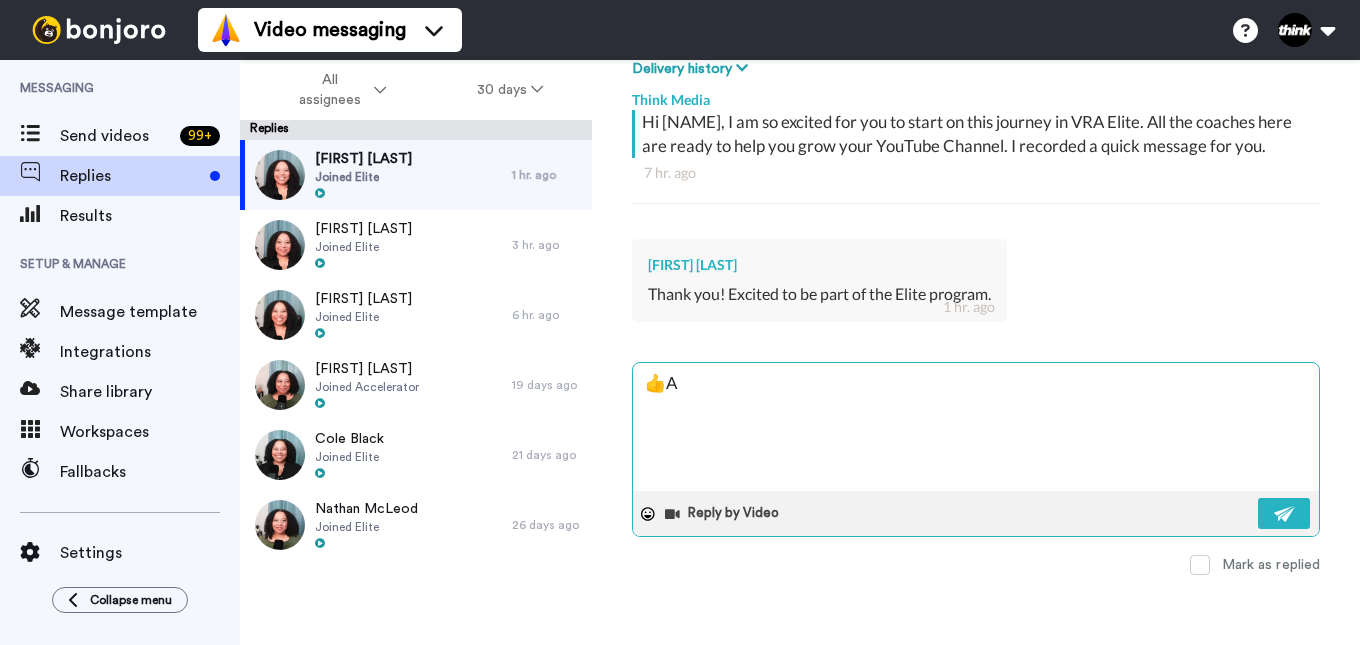 type on "x" 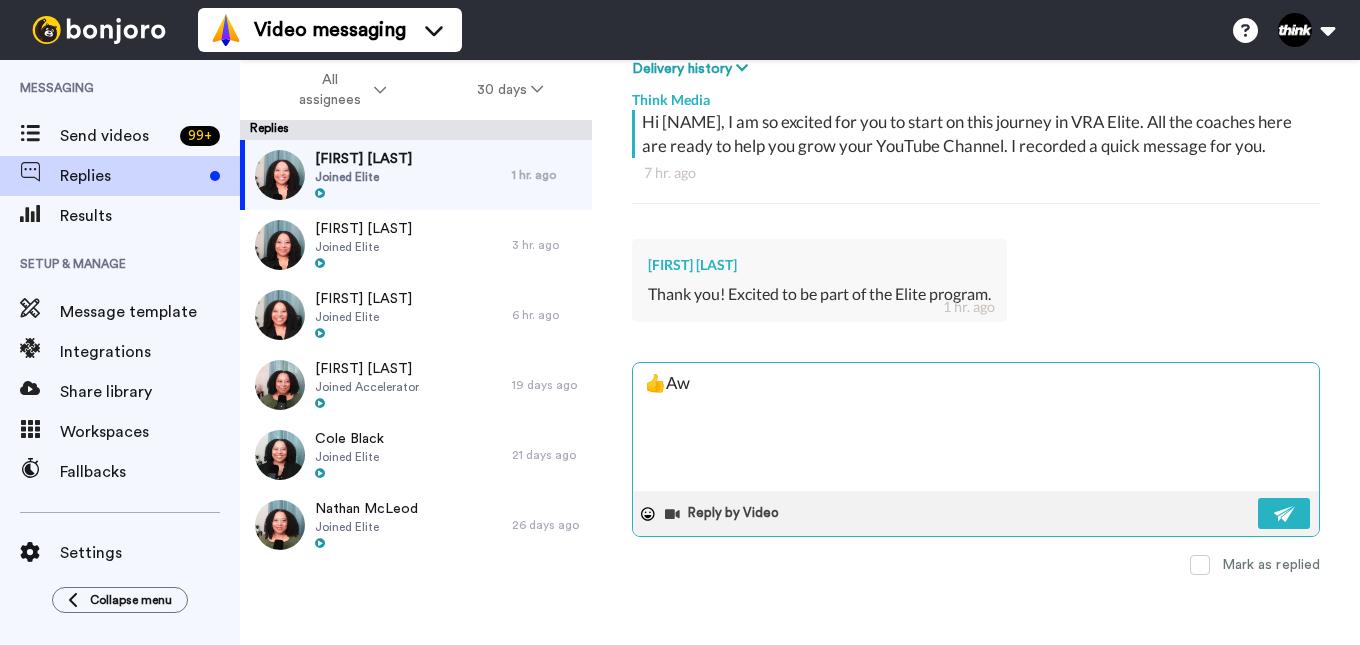 type on "x" 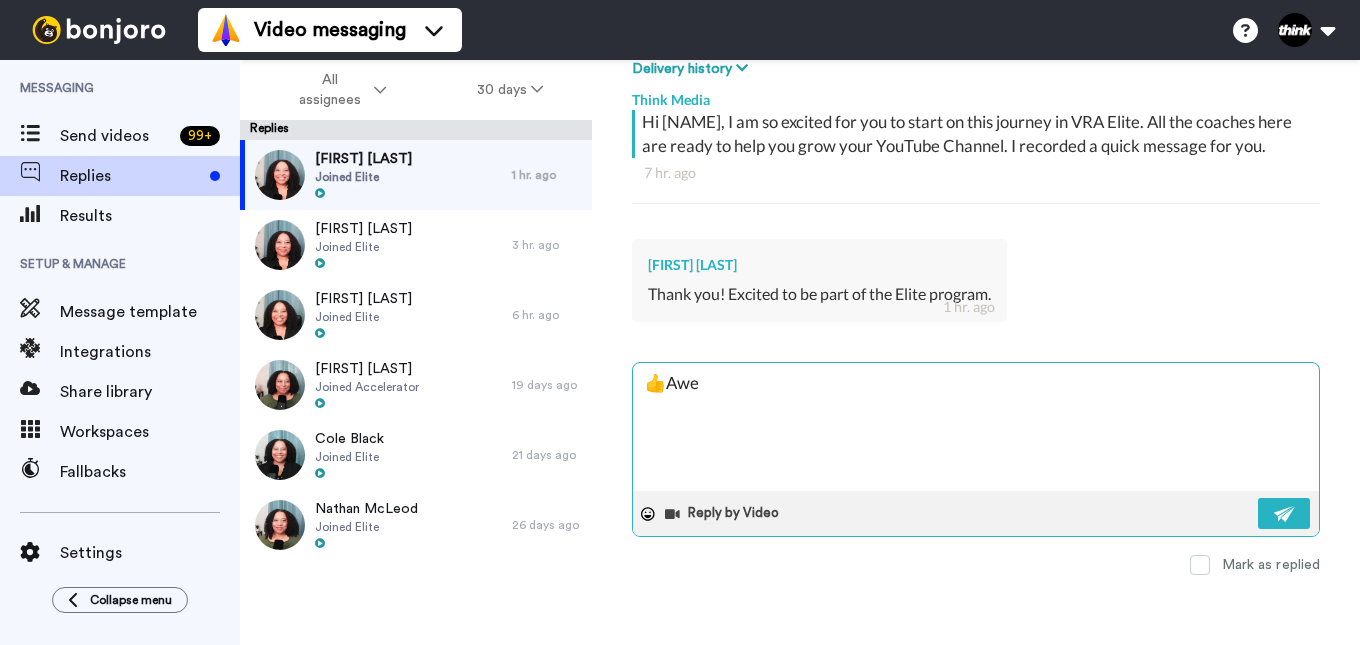type on "x" 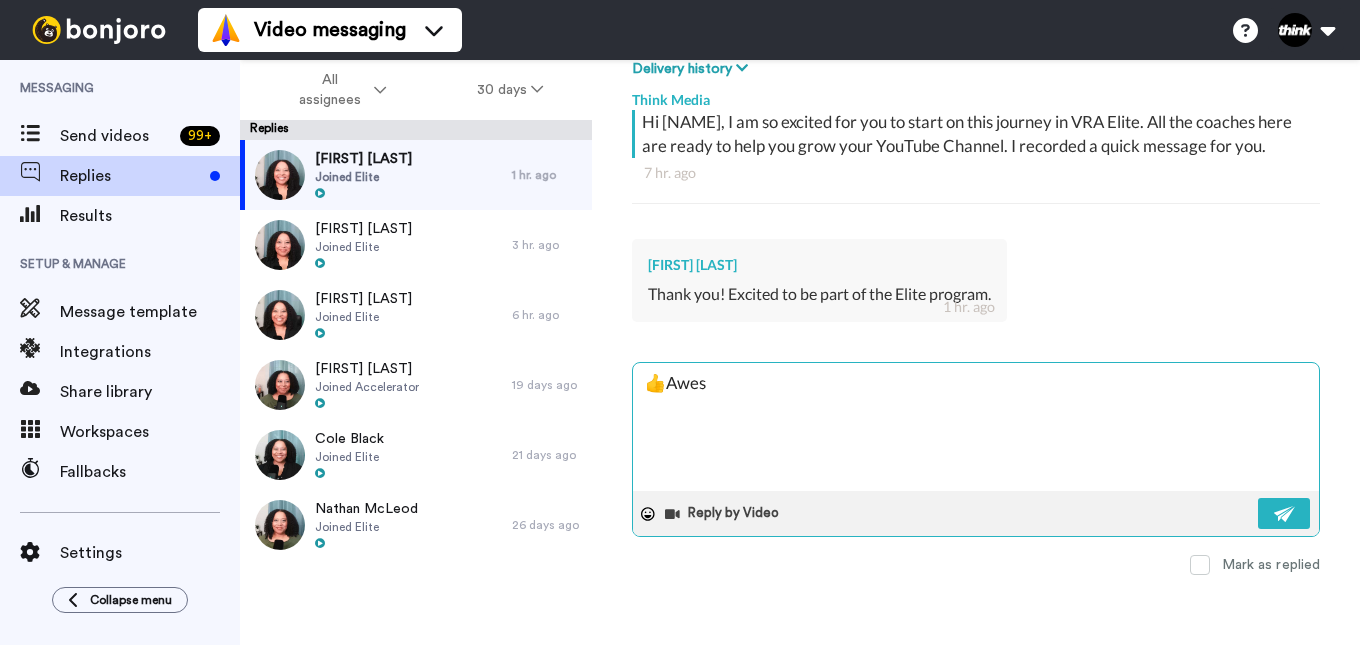 type on "x" 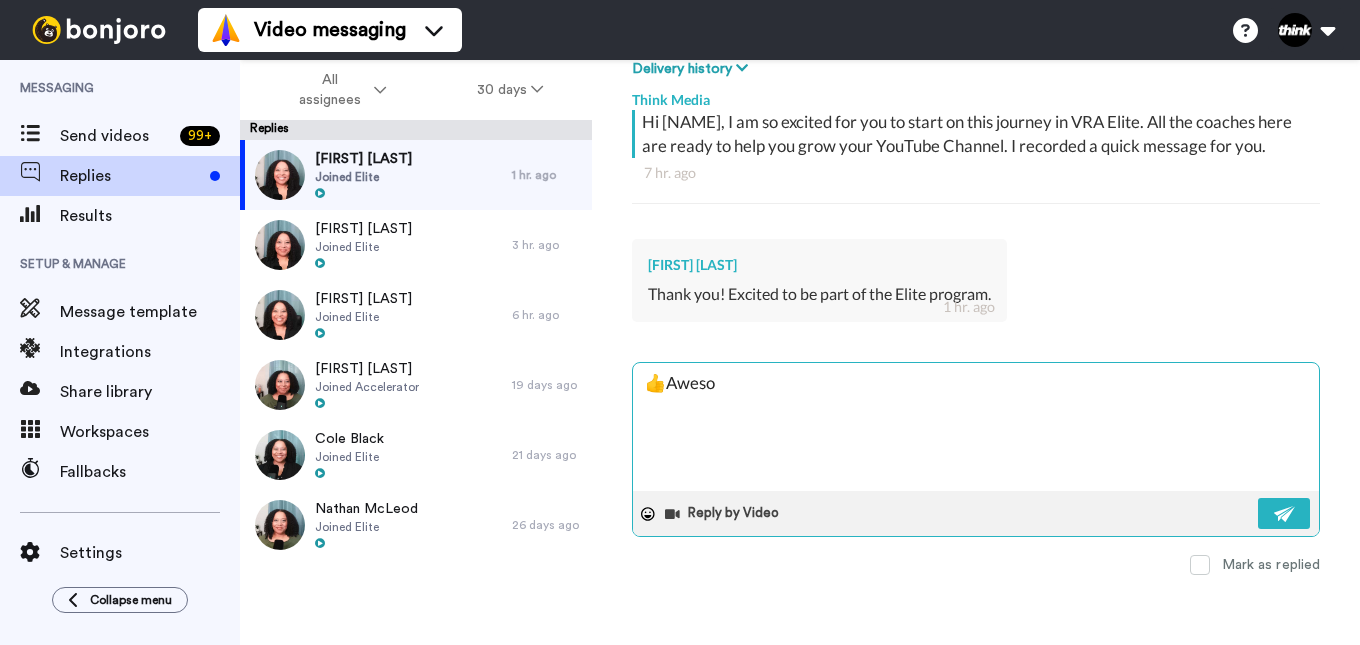 type on "x" 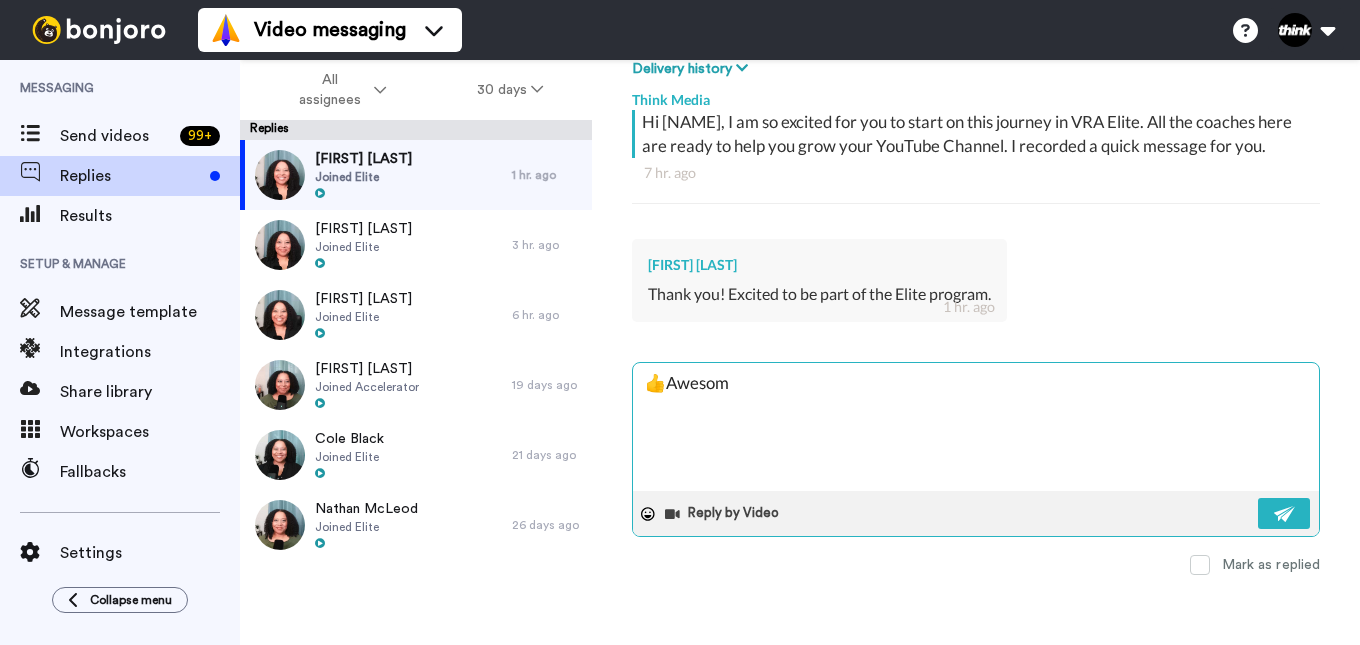 type on "x" 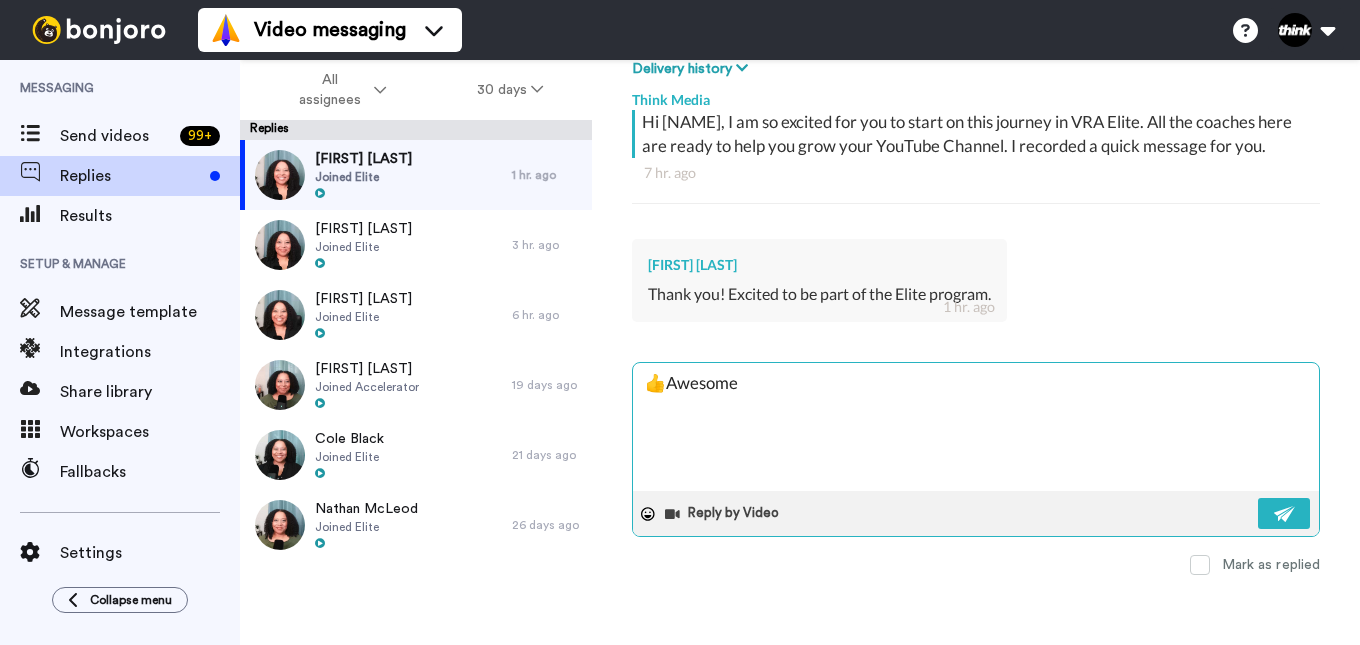 type on "x" 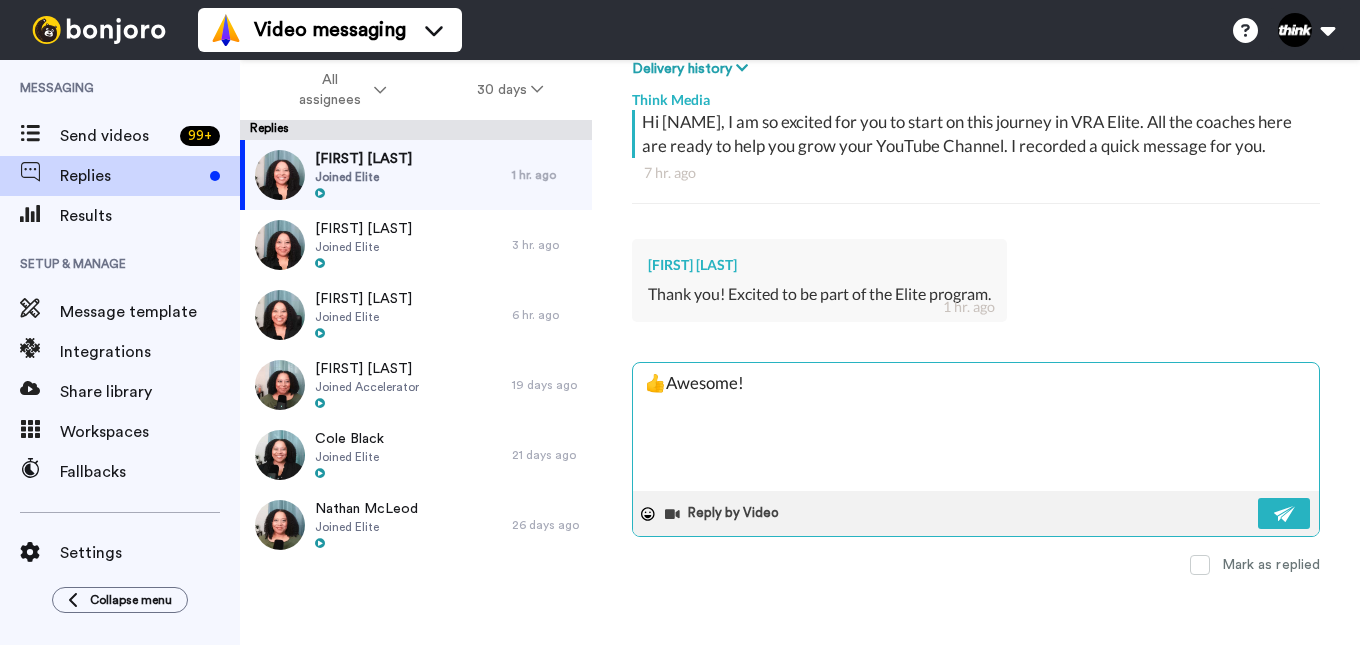 type on "x" 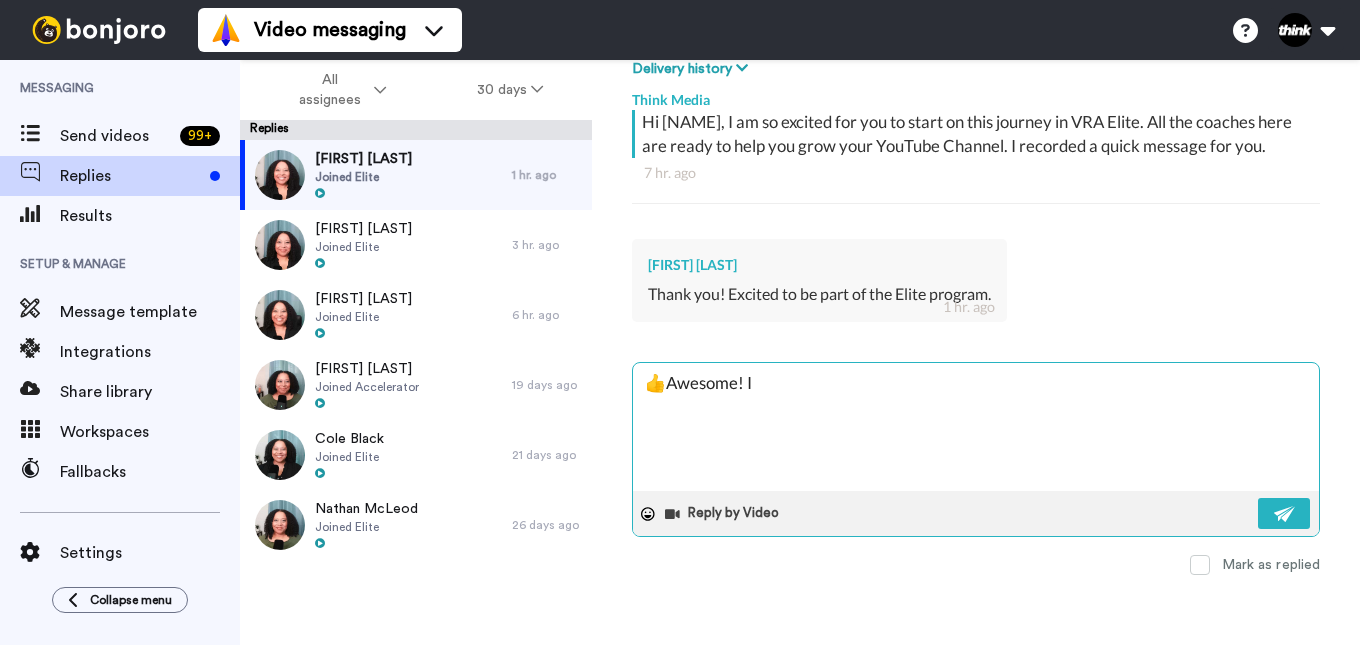 type on "x" 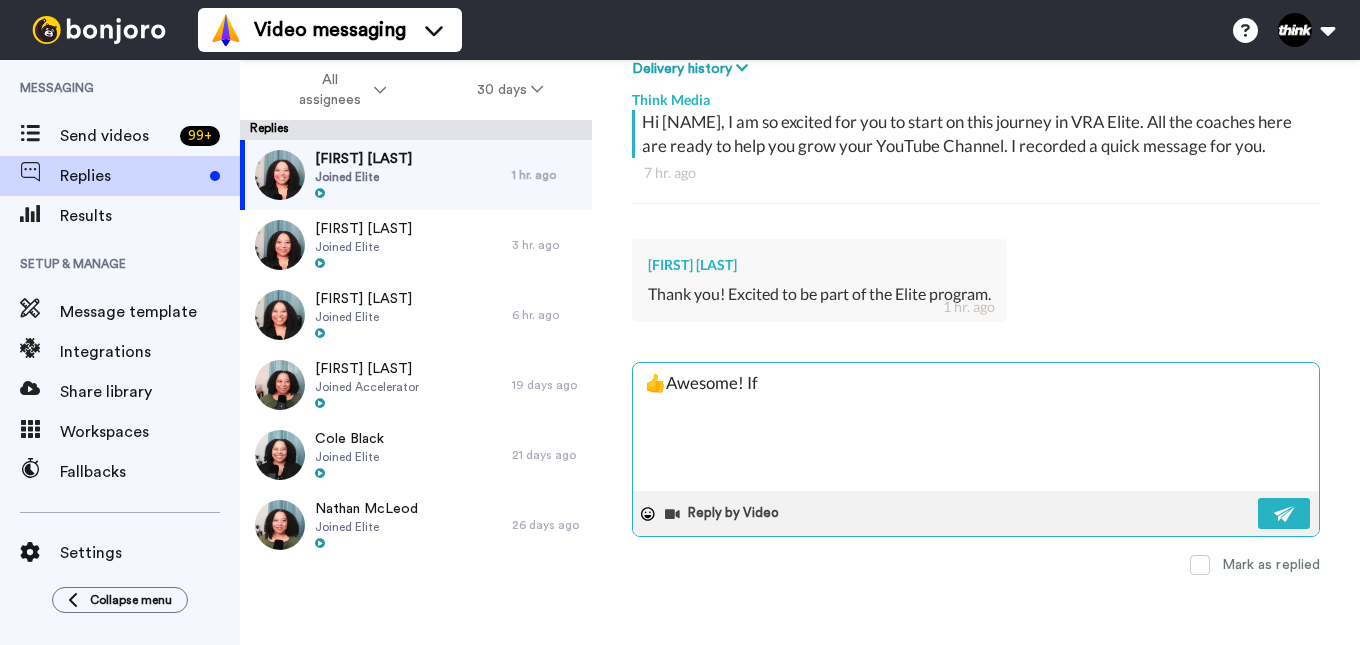 type on "x" 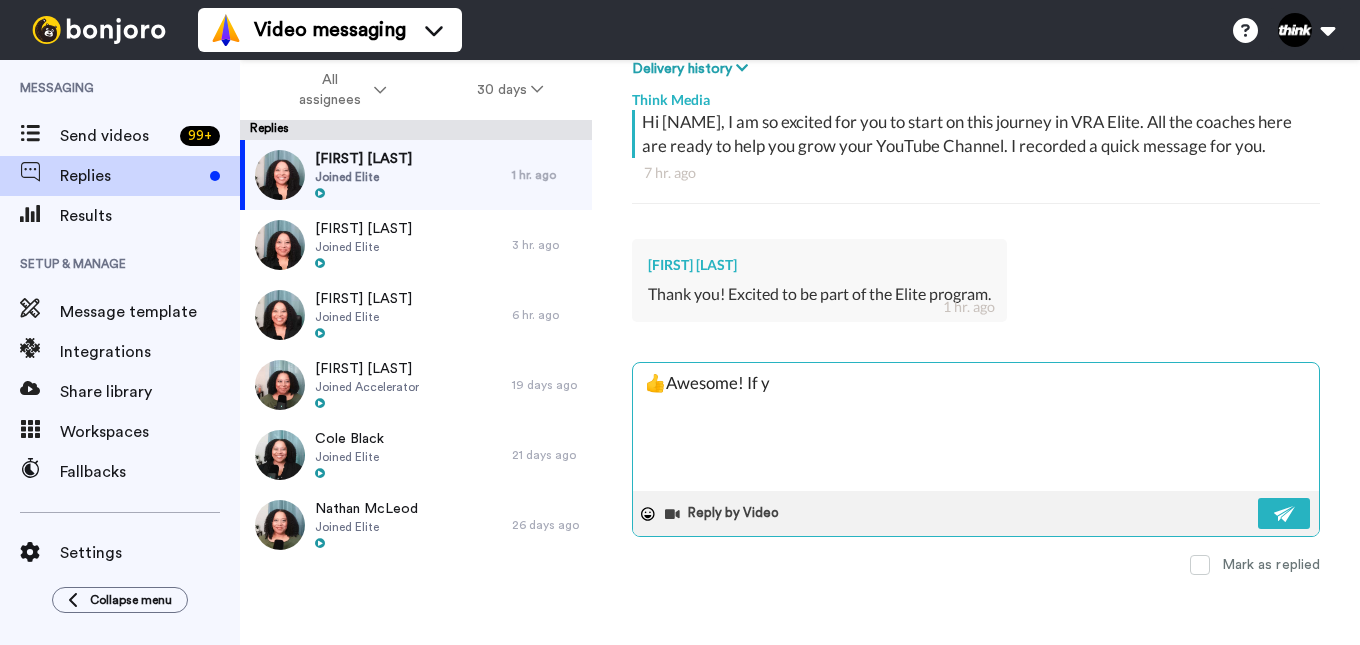 type on "x" 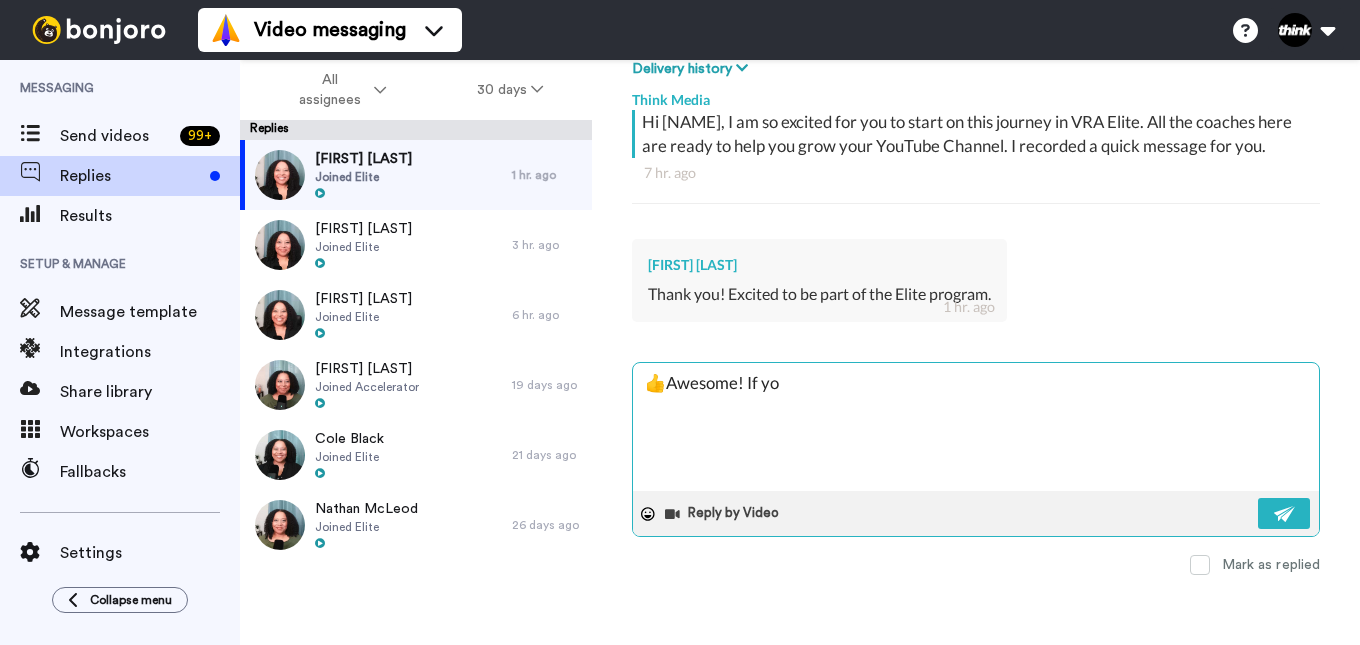type on "x" 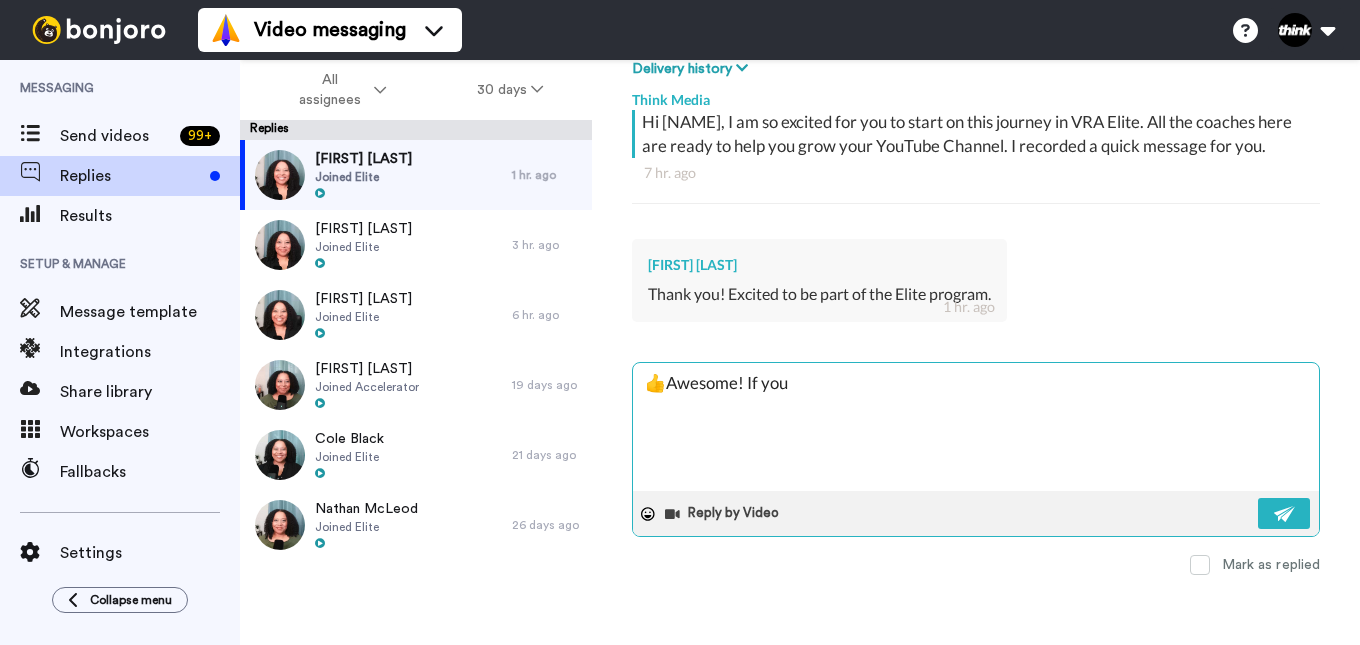 type on "x" 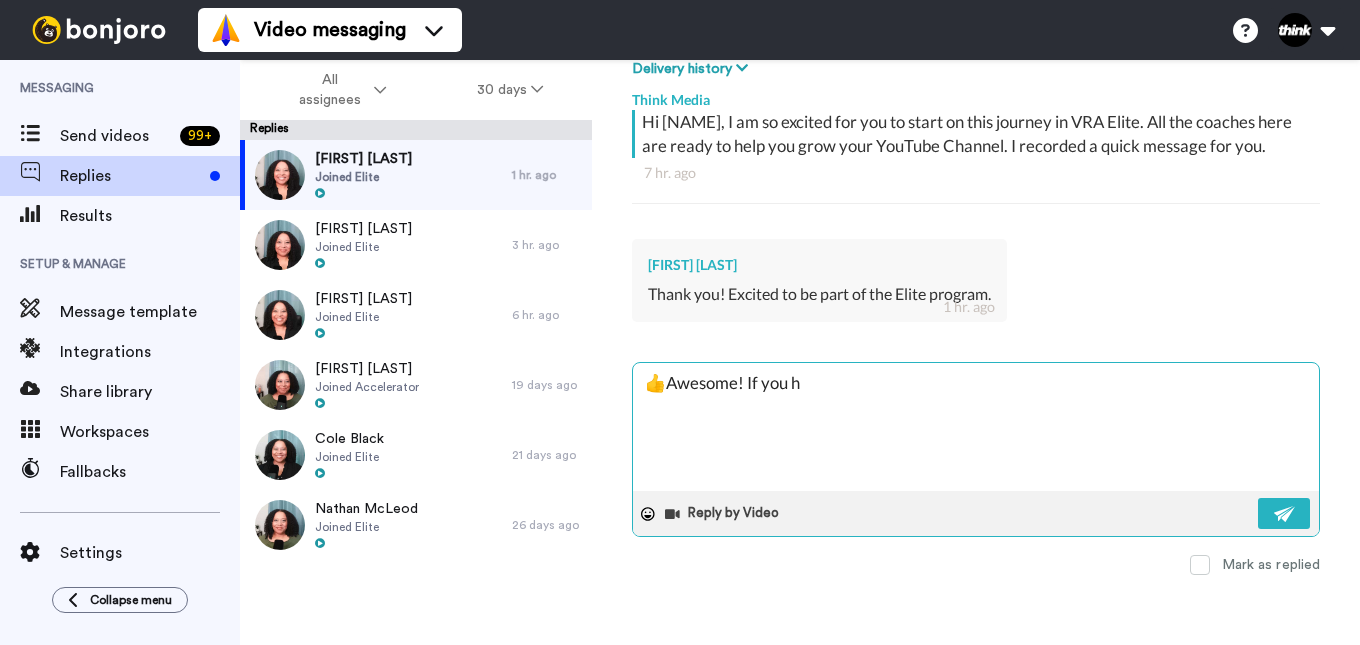 type on "x" 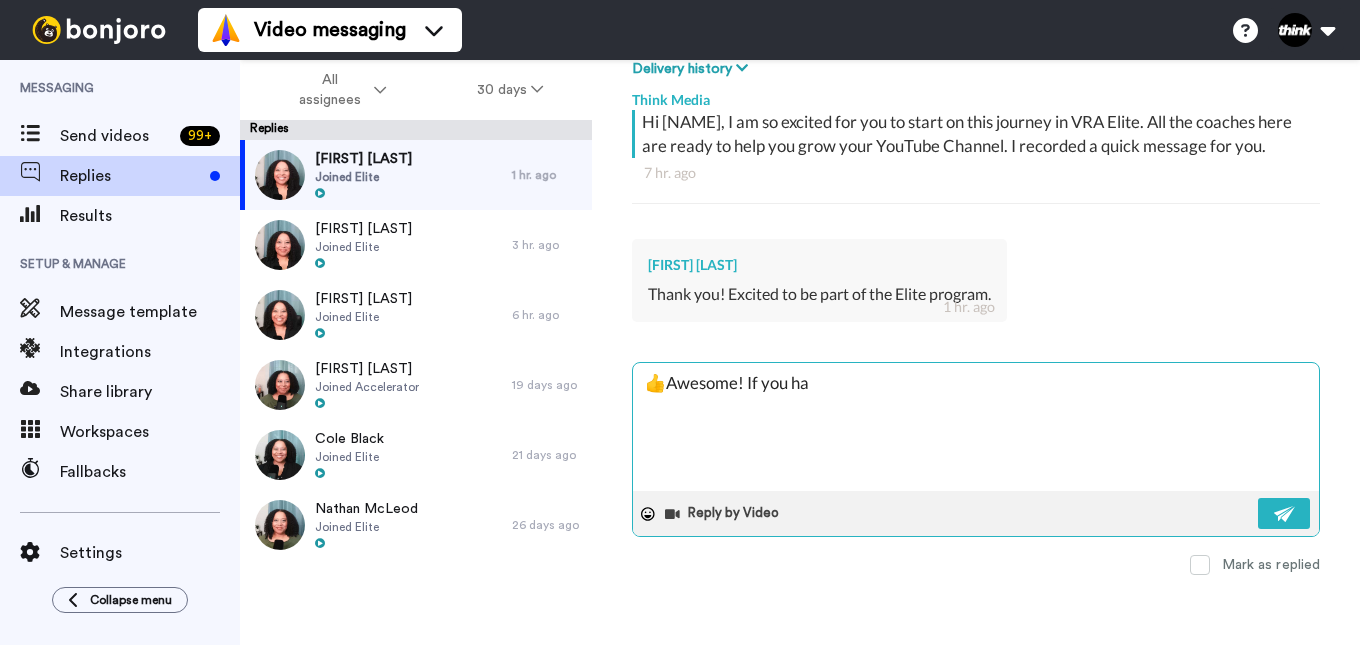 type on "x" 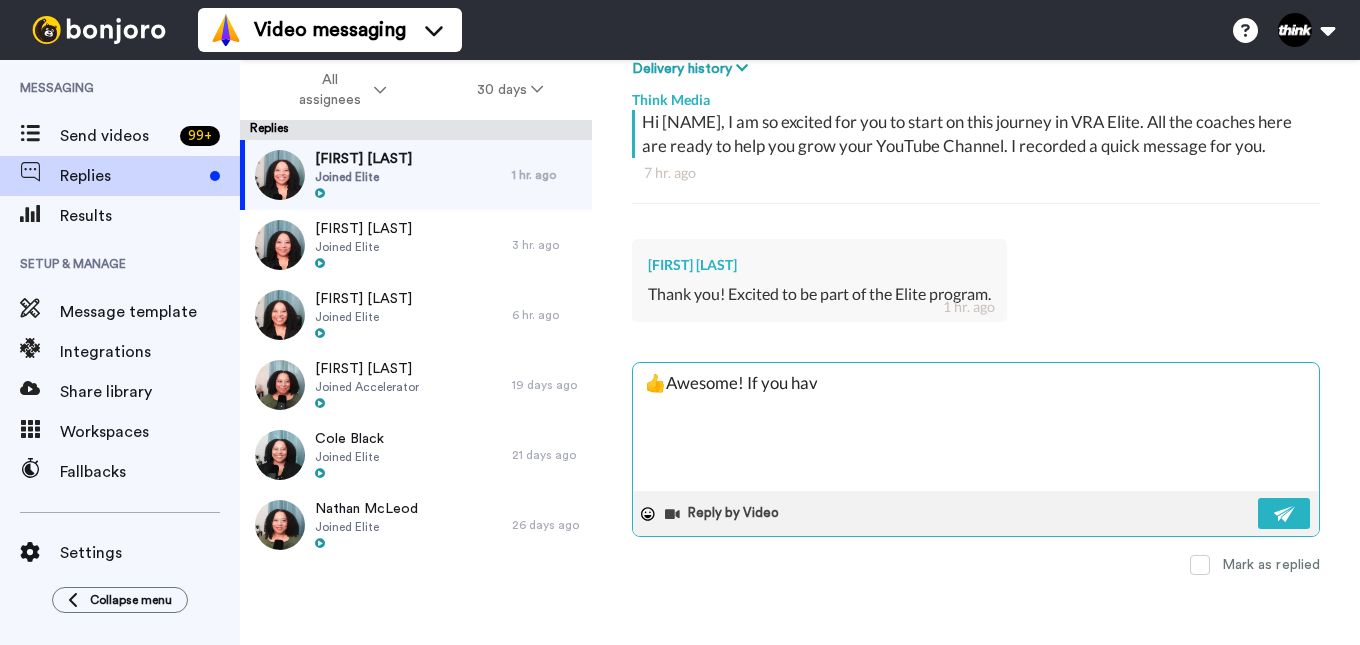 type on "x" 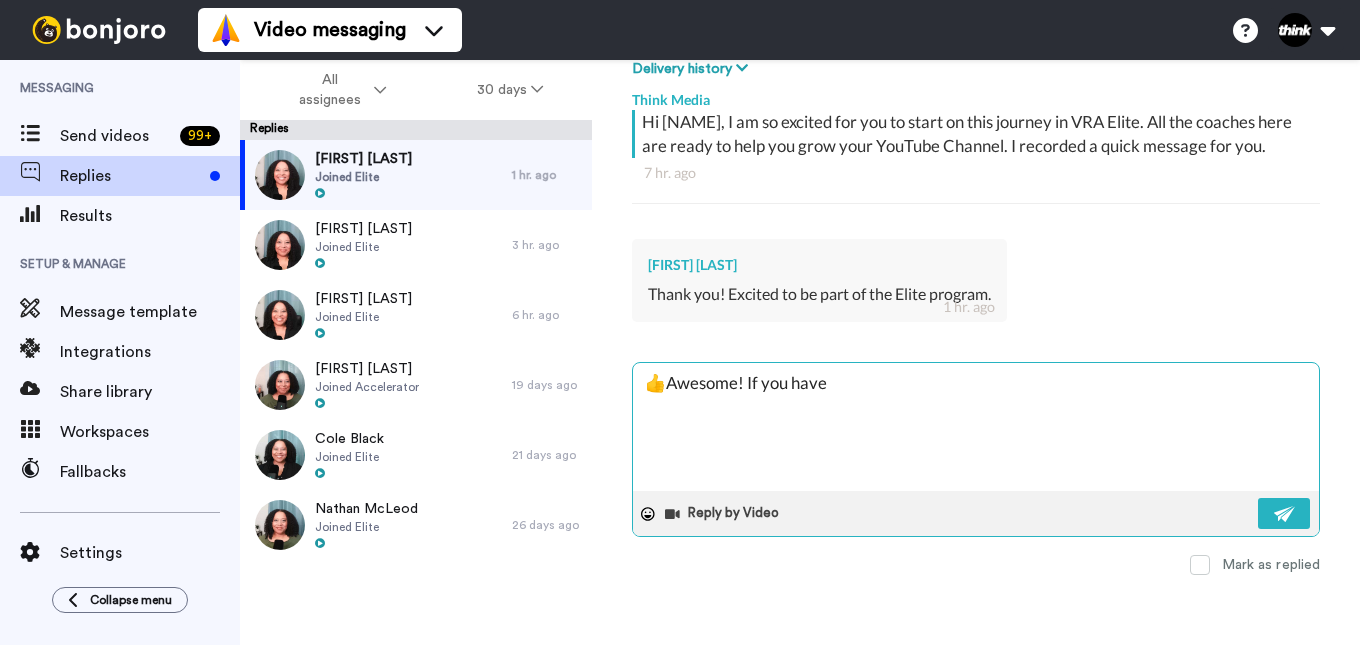 type on "x" 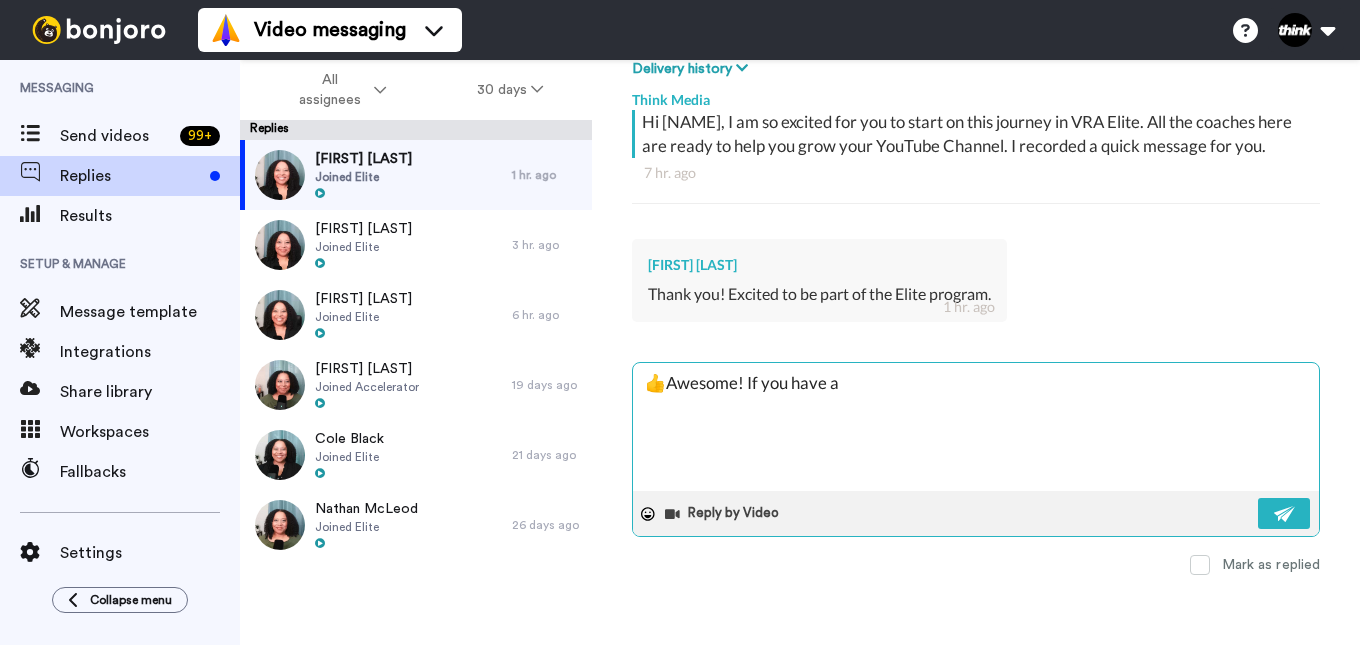 type on "x" 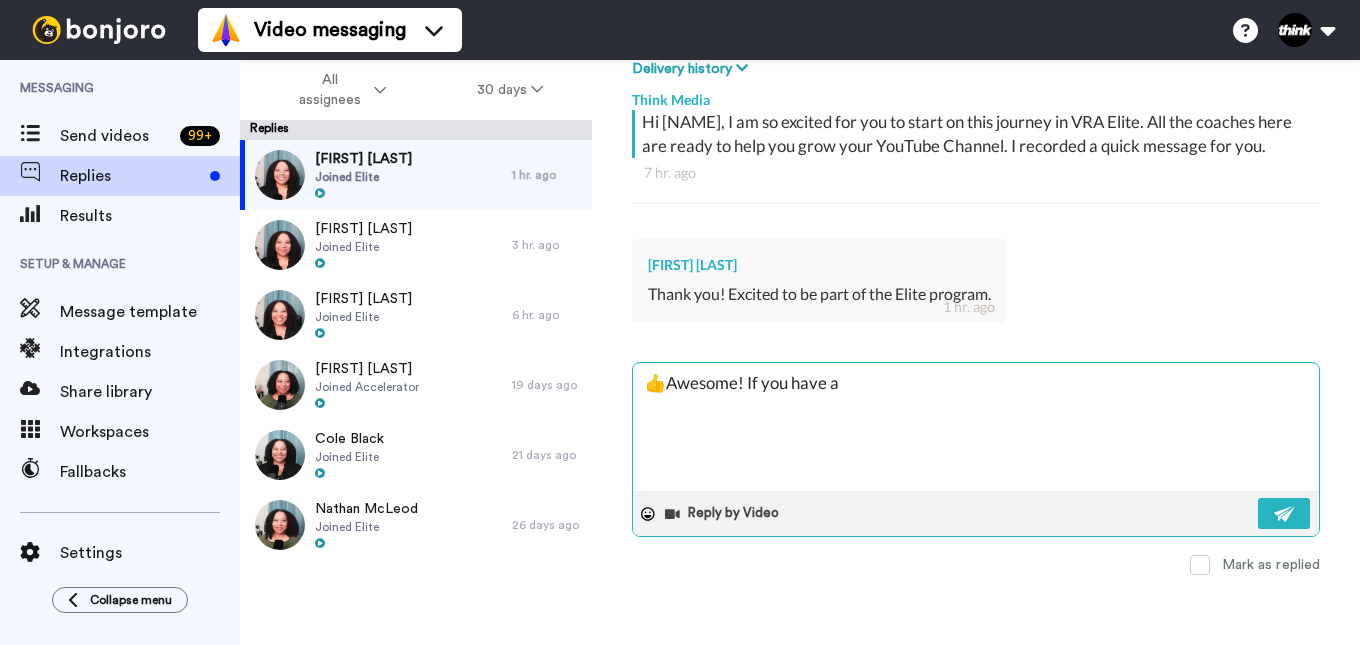type on "👍Awesome! If you have an" 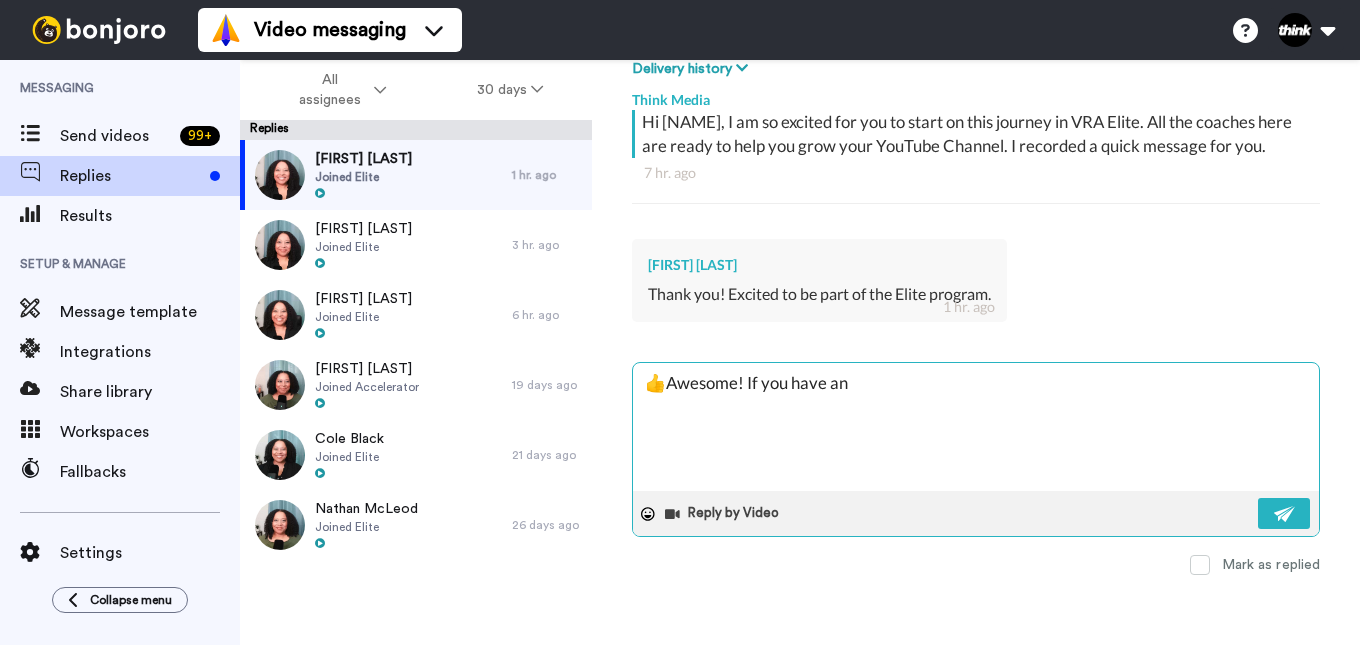 type on "x" 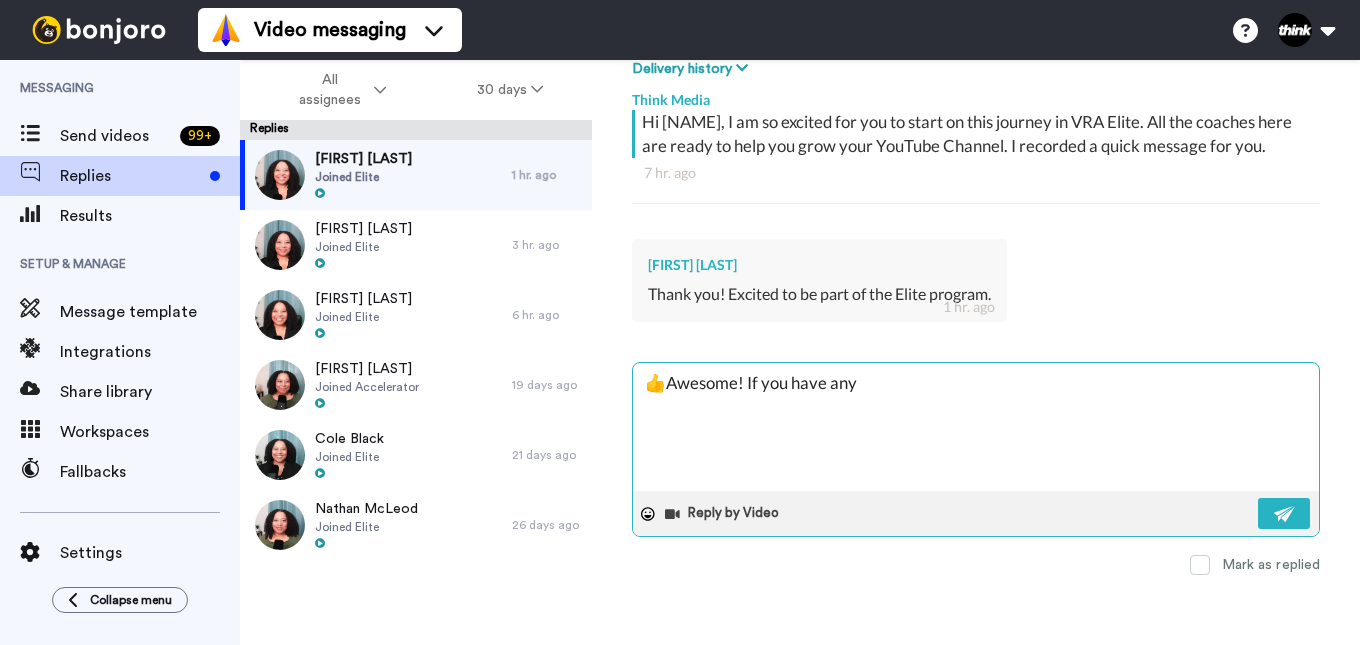 type on "x" 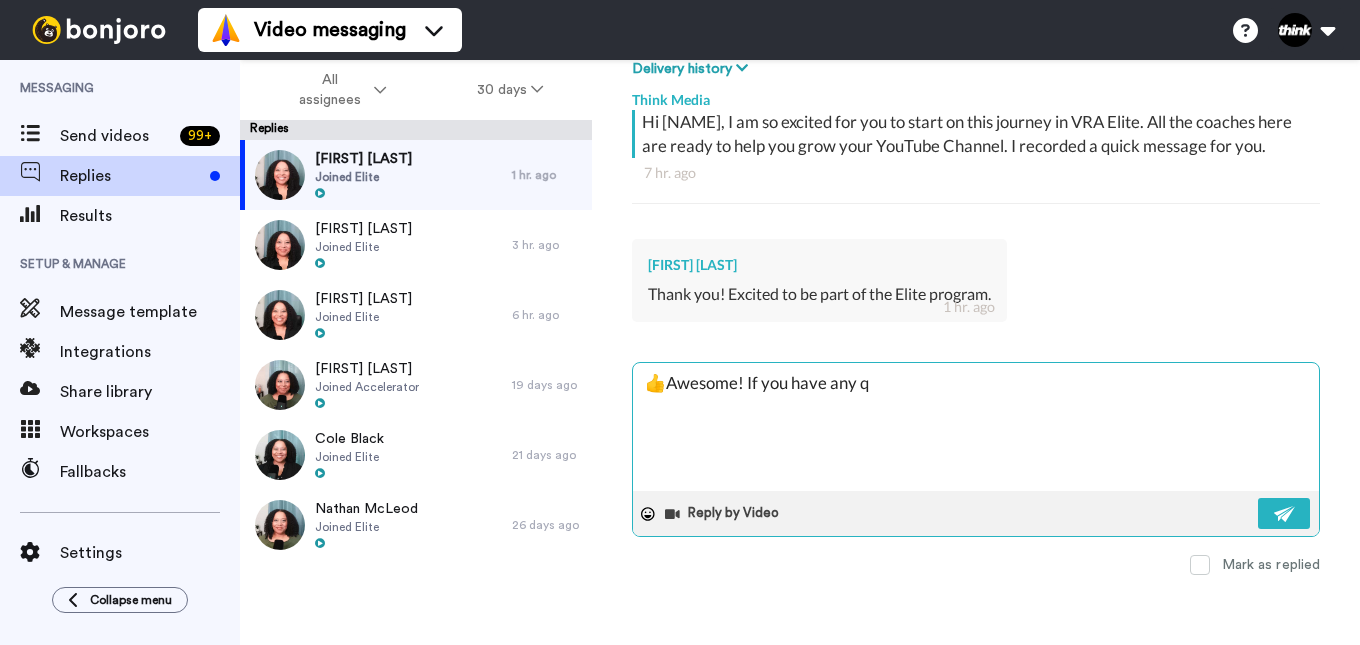 type on "x" 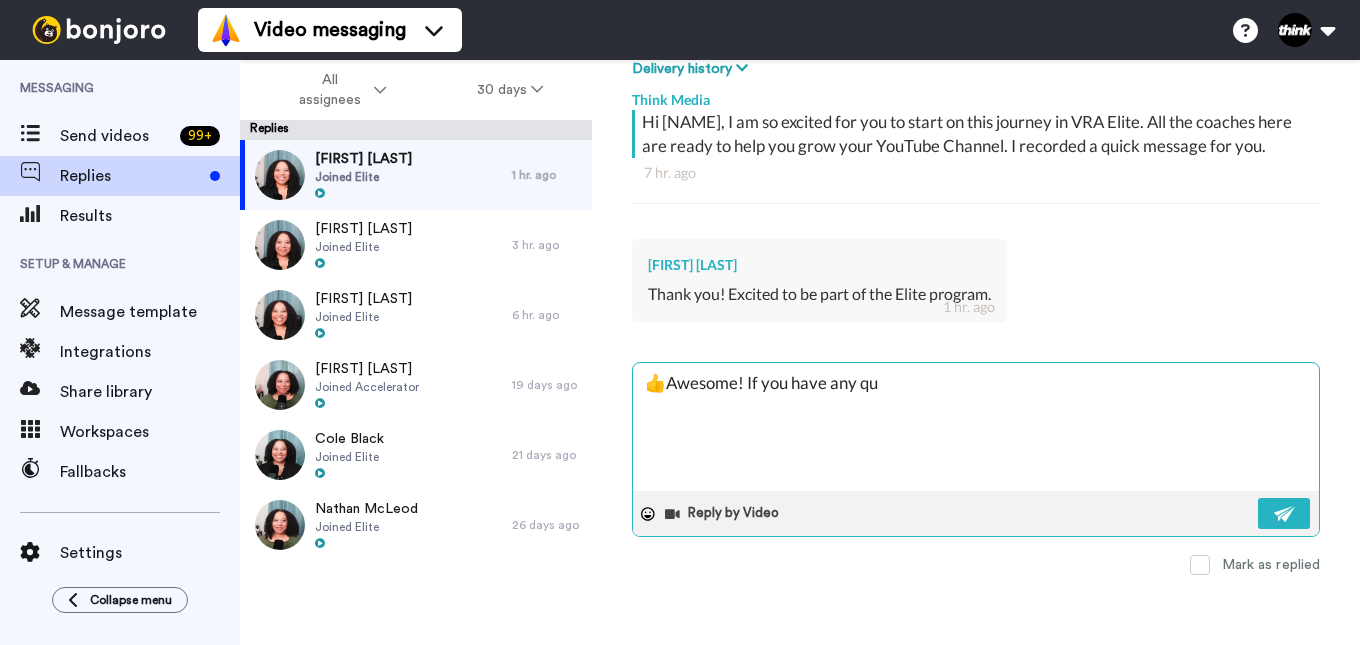 type on "x" 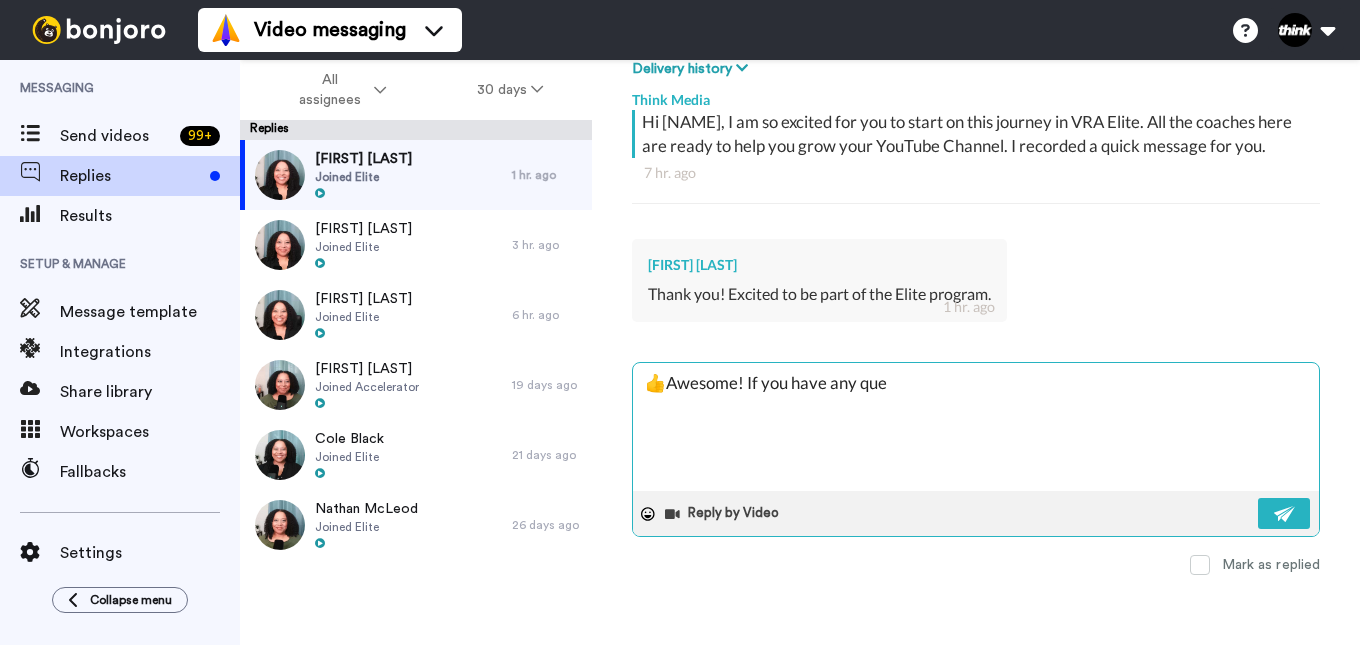 type on "x" 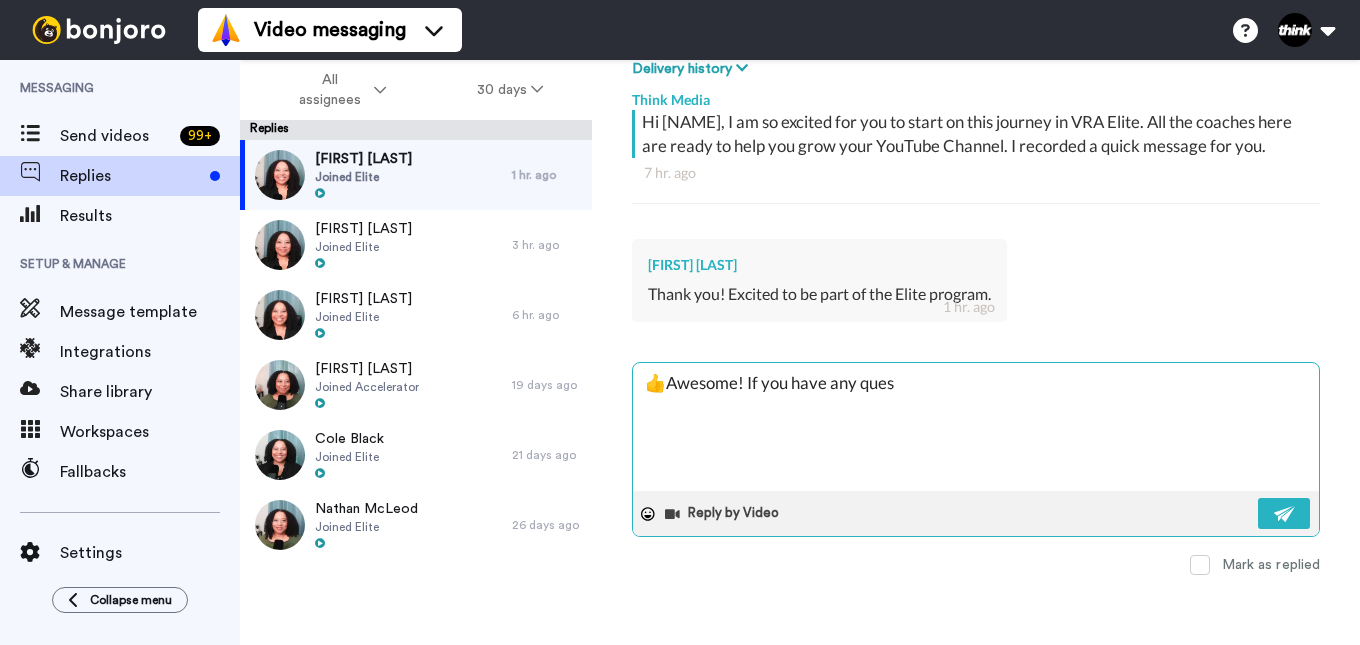 type on "x" 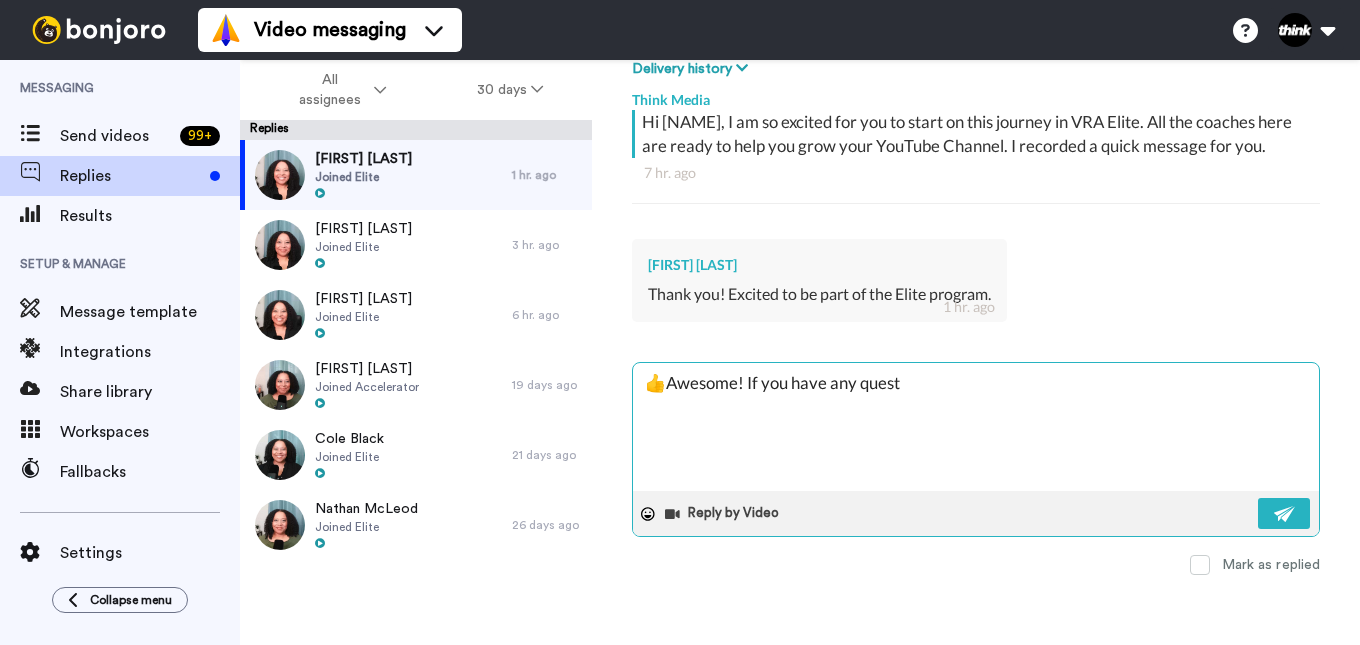 type on "x" 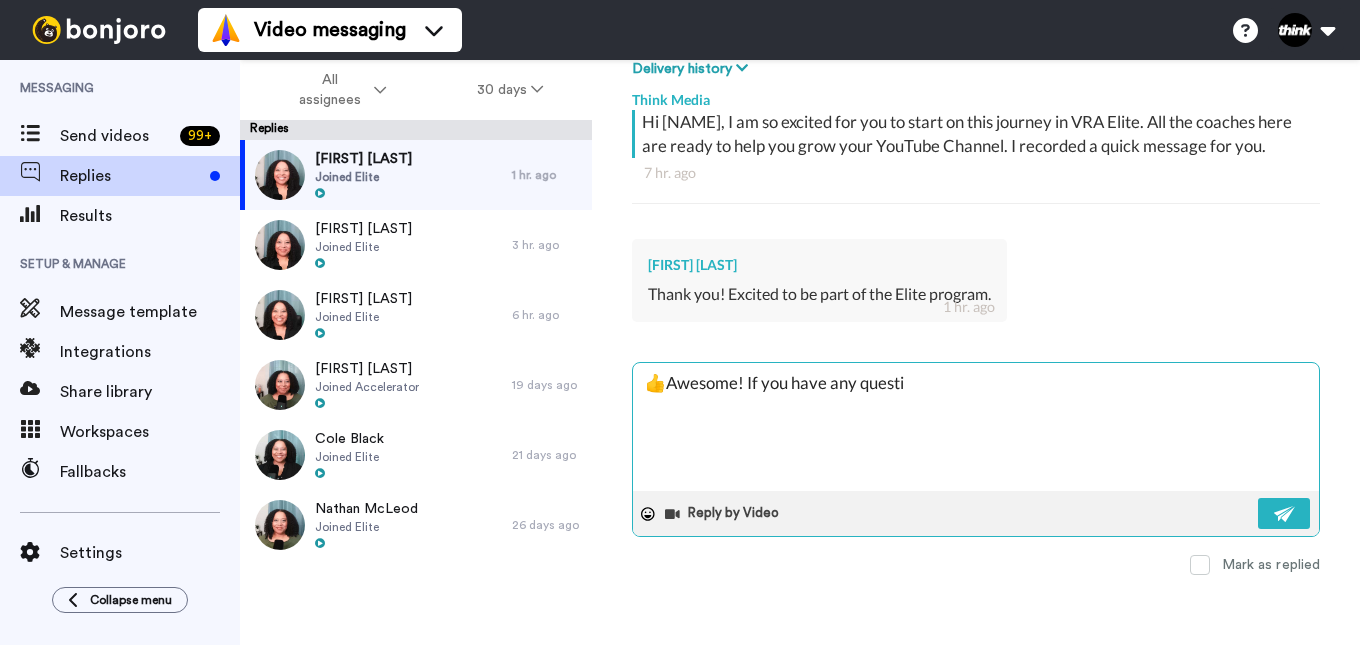 type on "x" 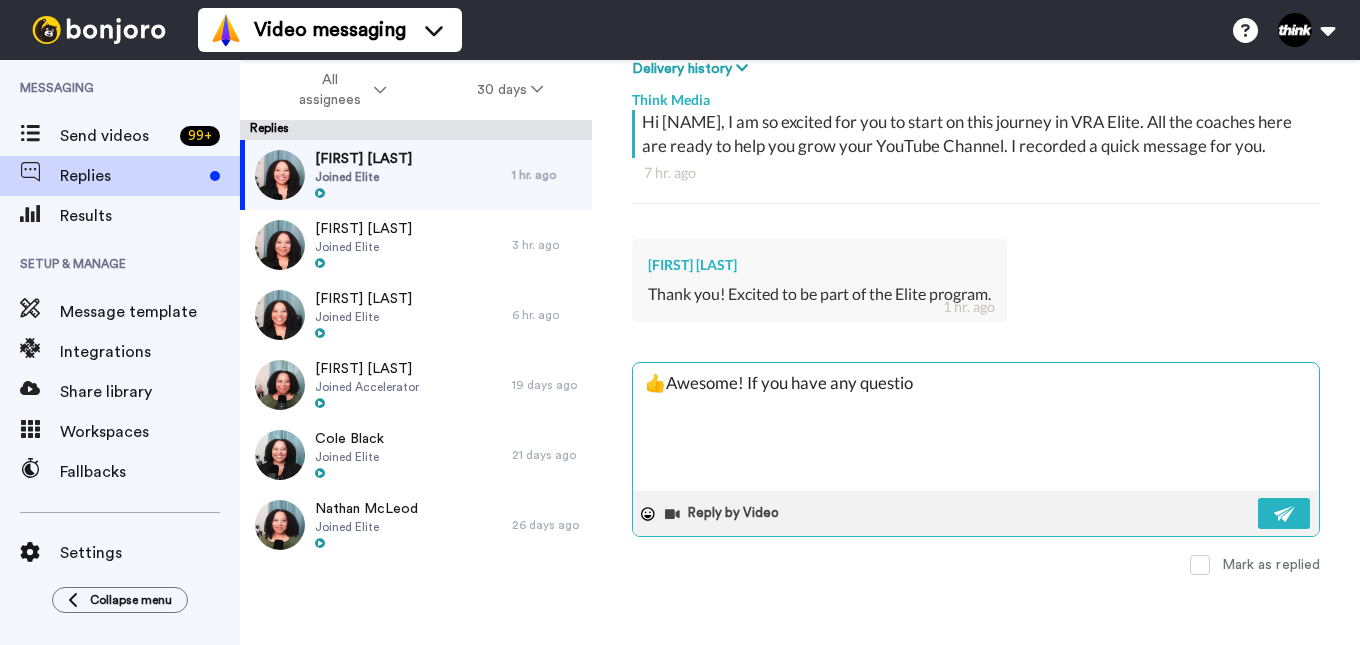 type on "x" 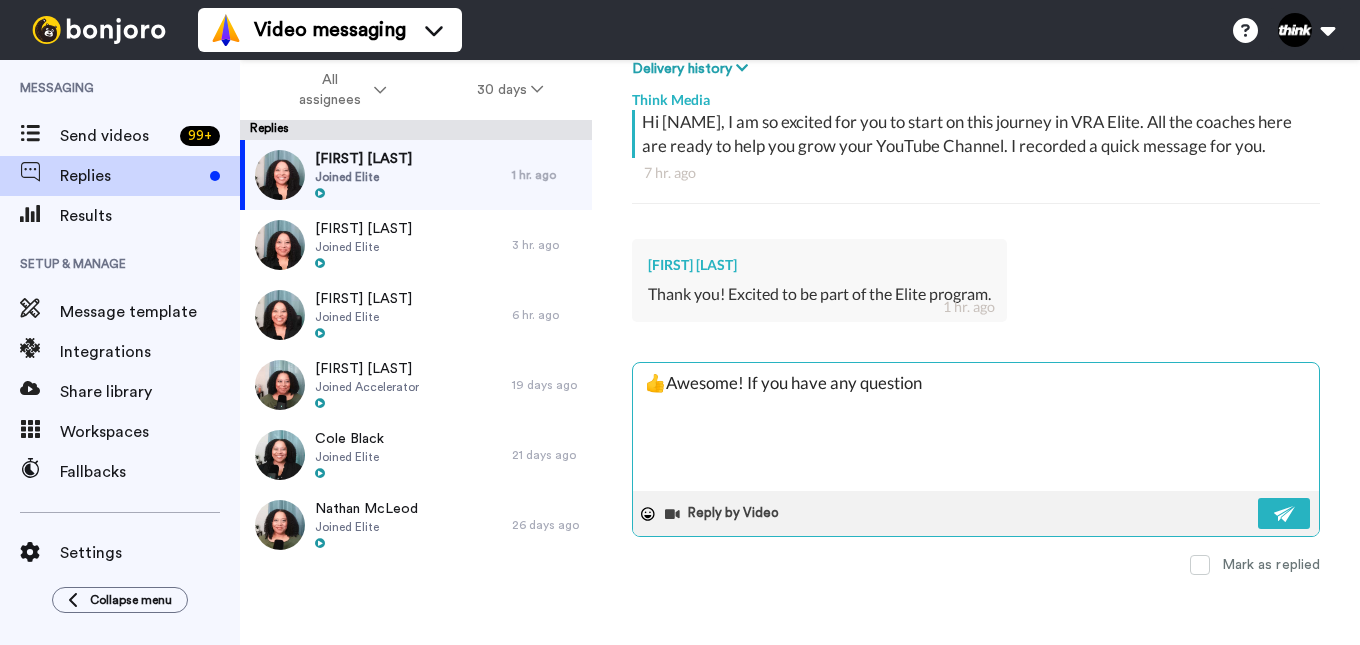 type on "x" 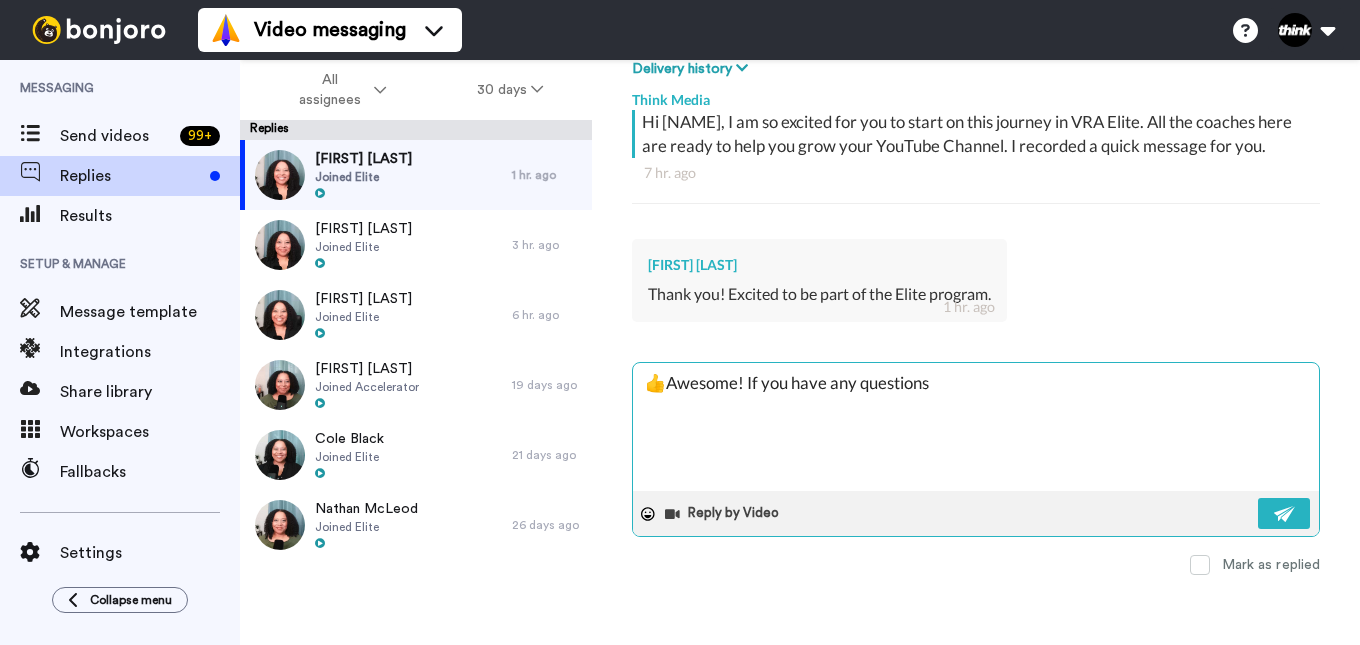 type on "x" 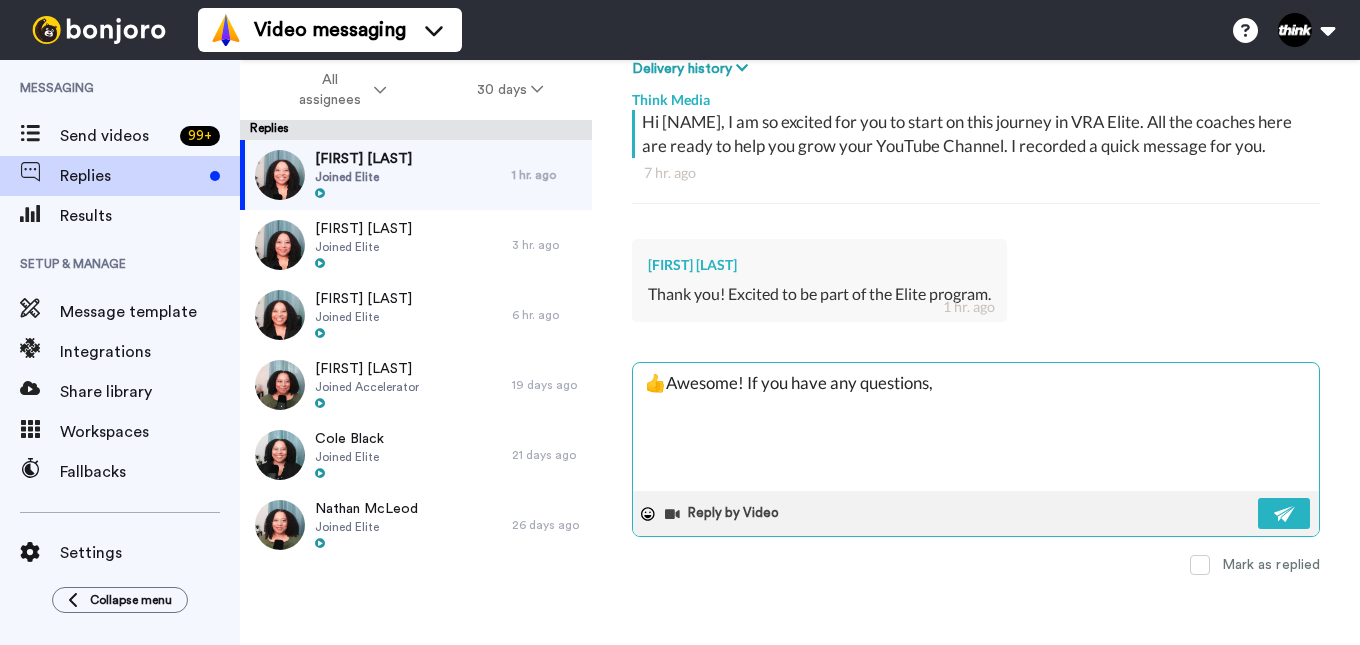 type on "x" 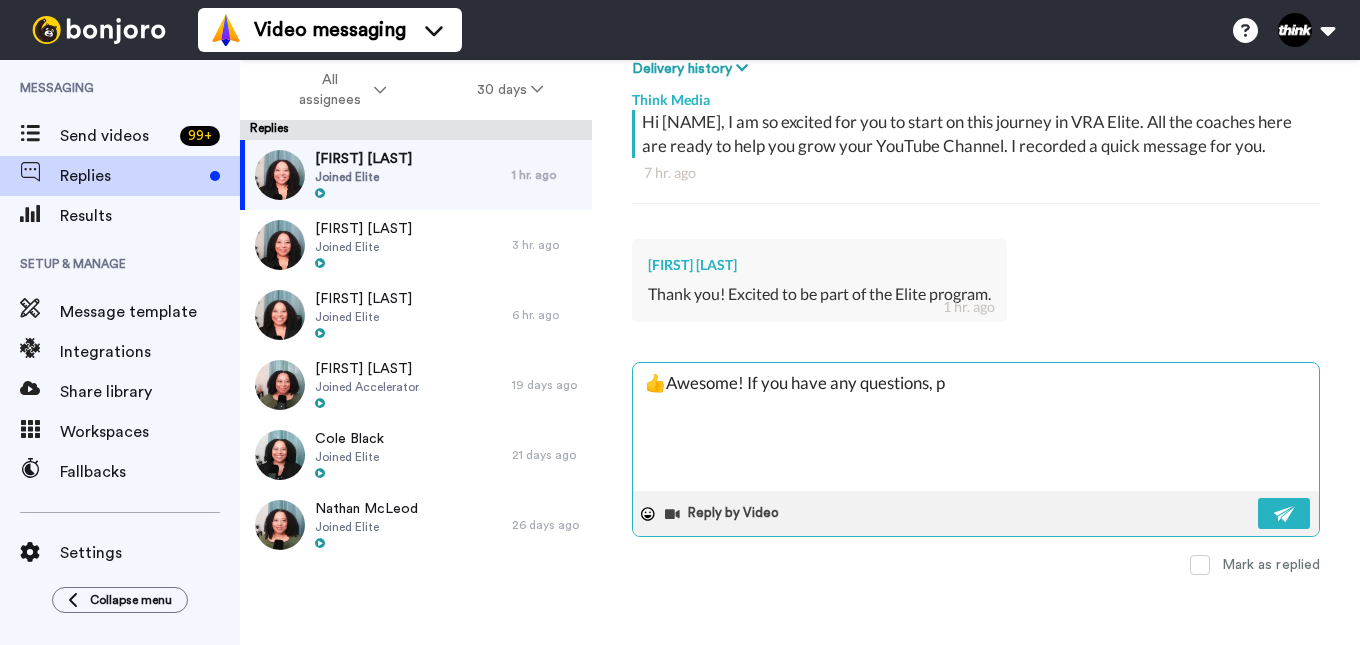 type on "x" 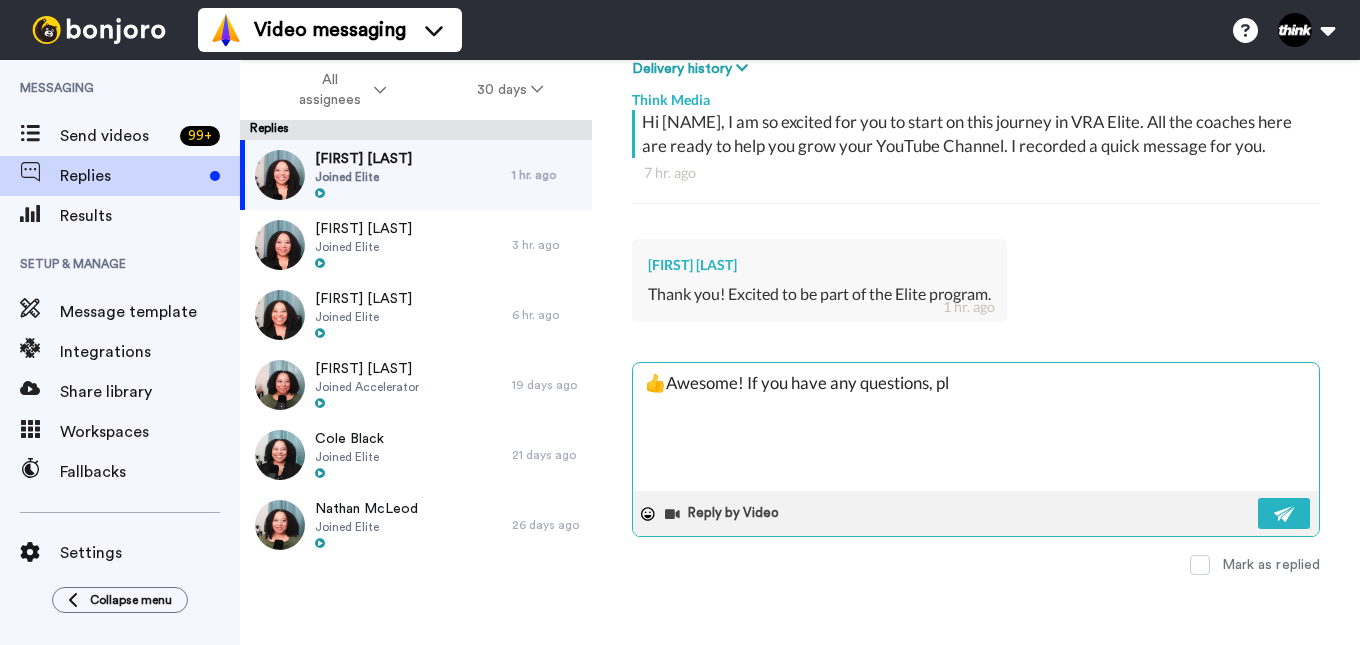 type on "x" 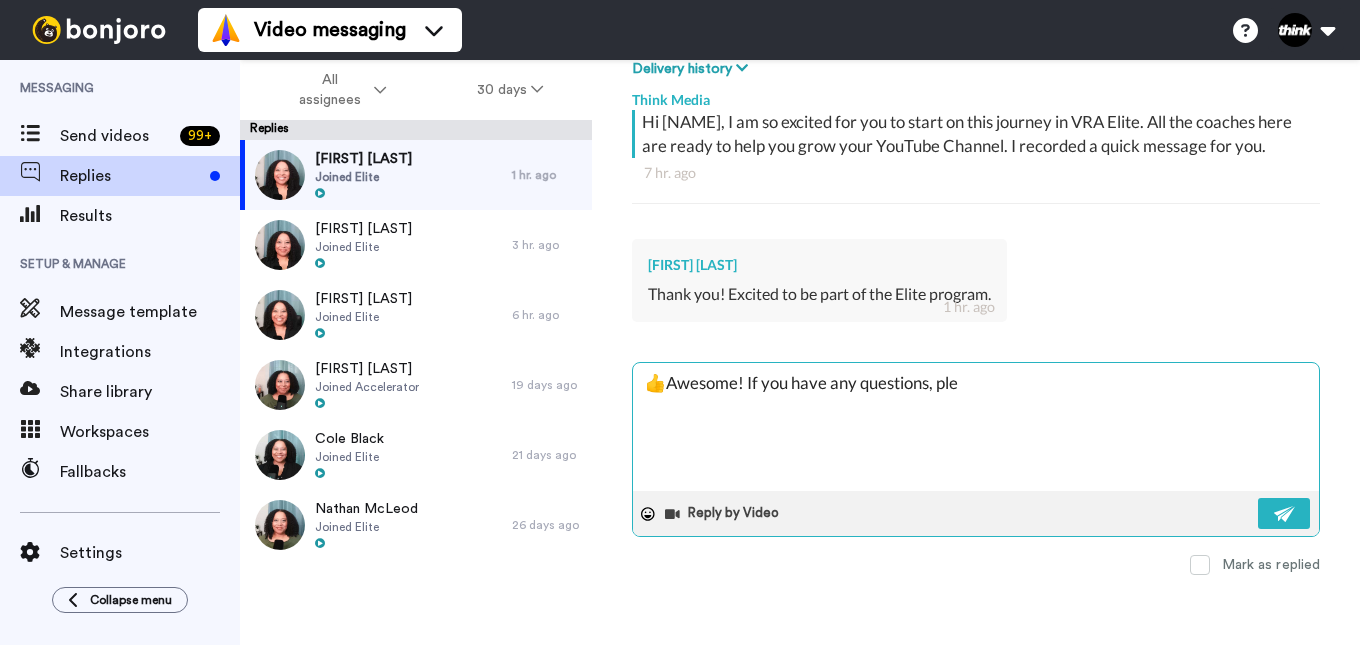 type on "x" 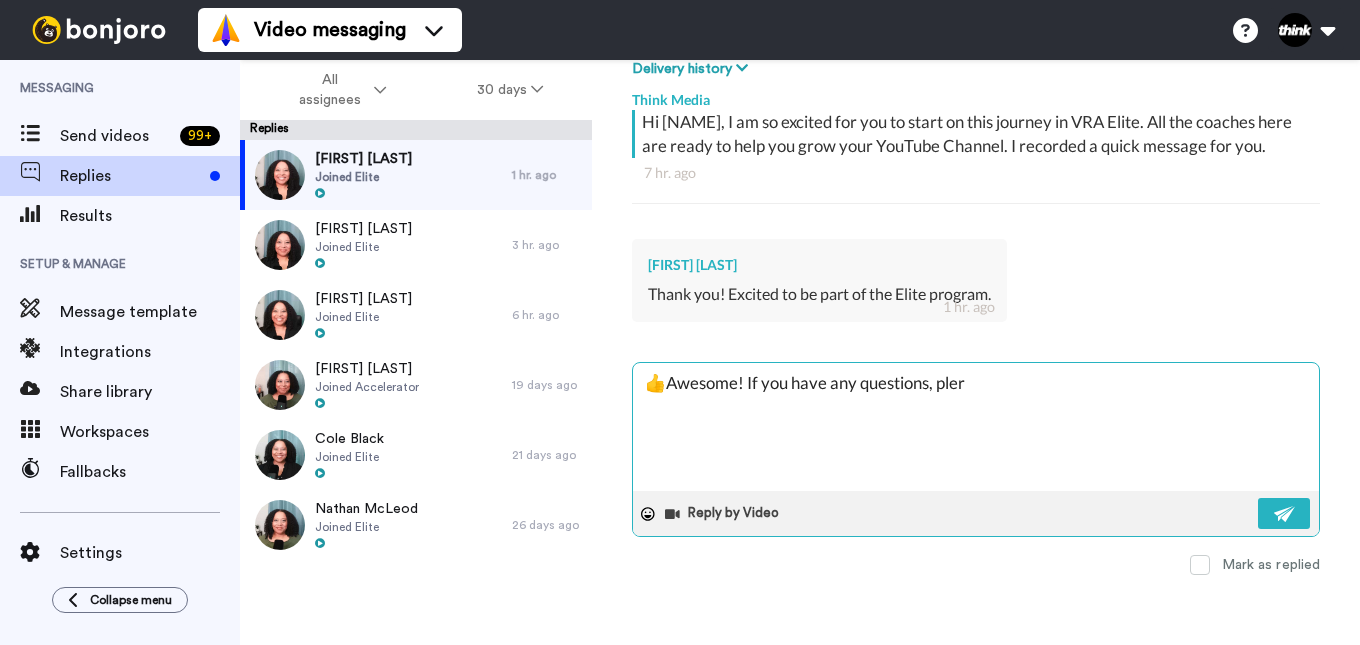 type on "x" 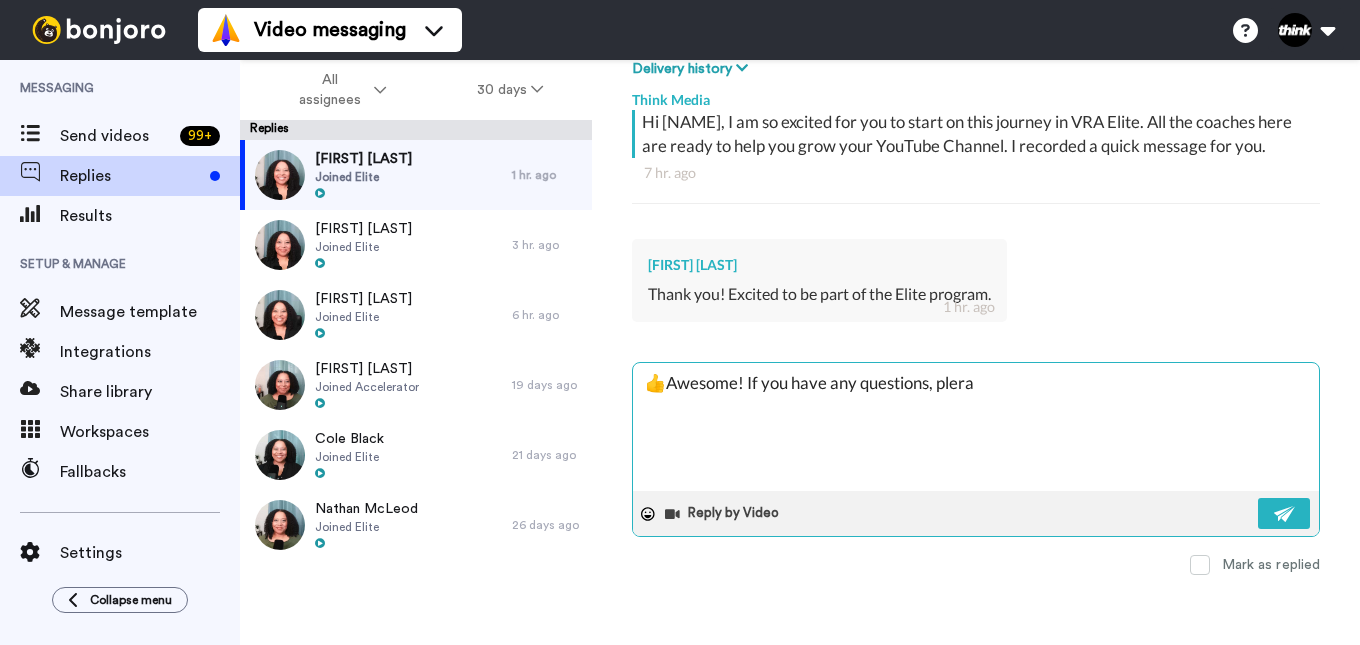 type on "x" 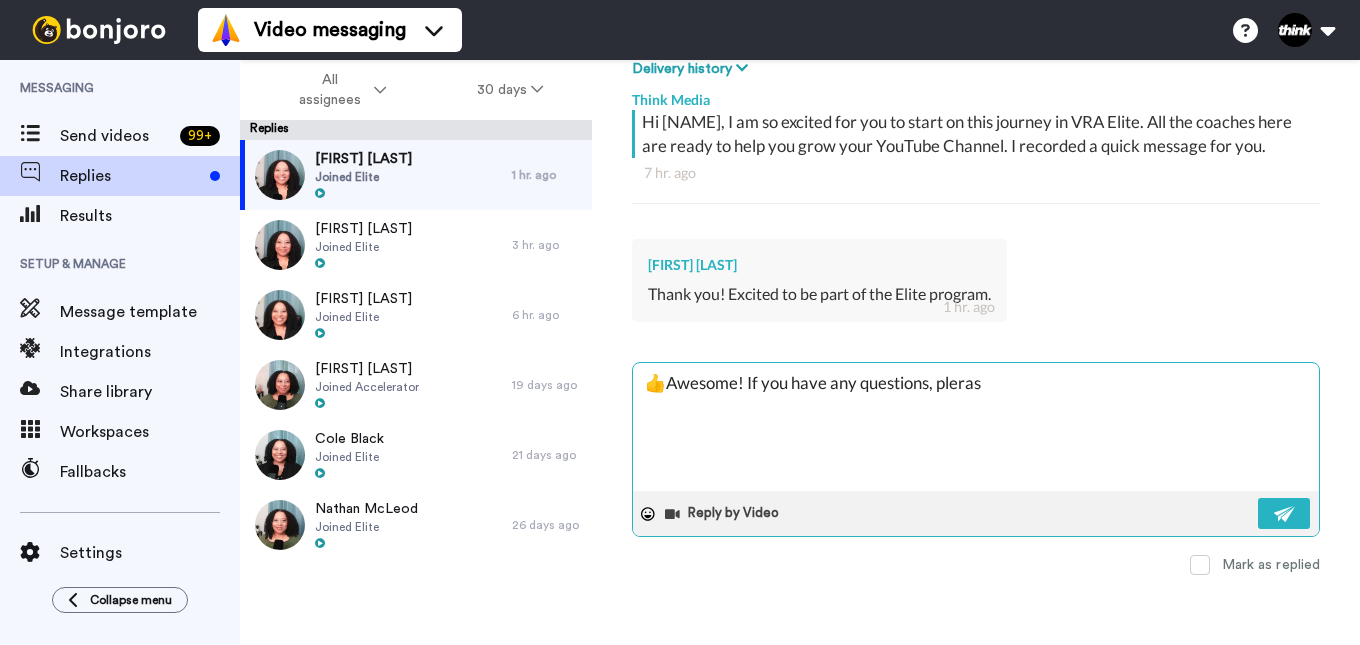 type on "x" 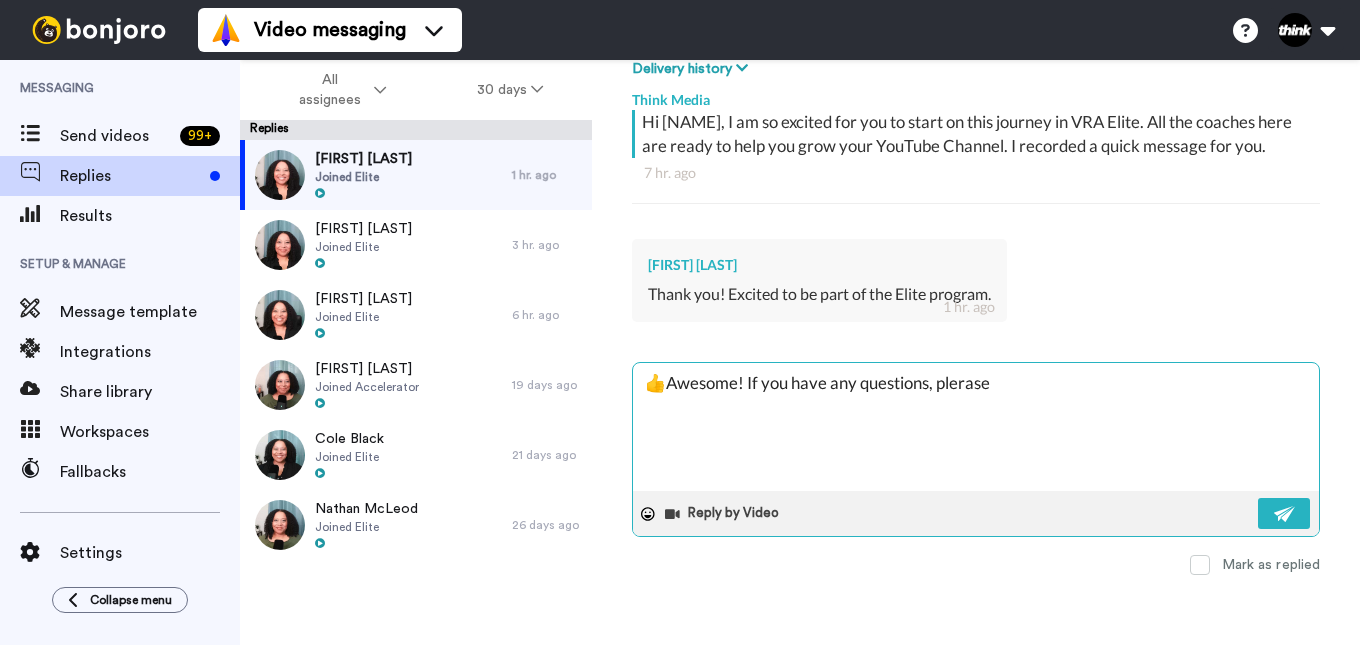 type on "x" 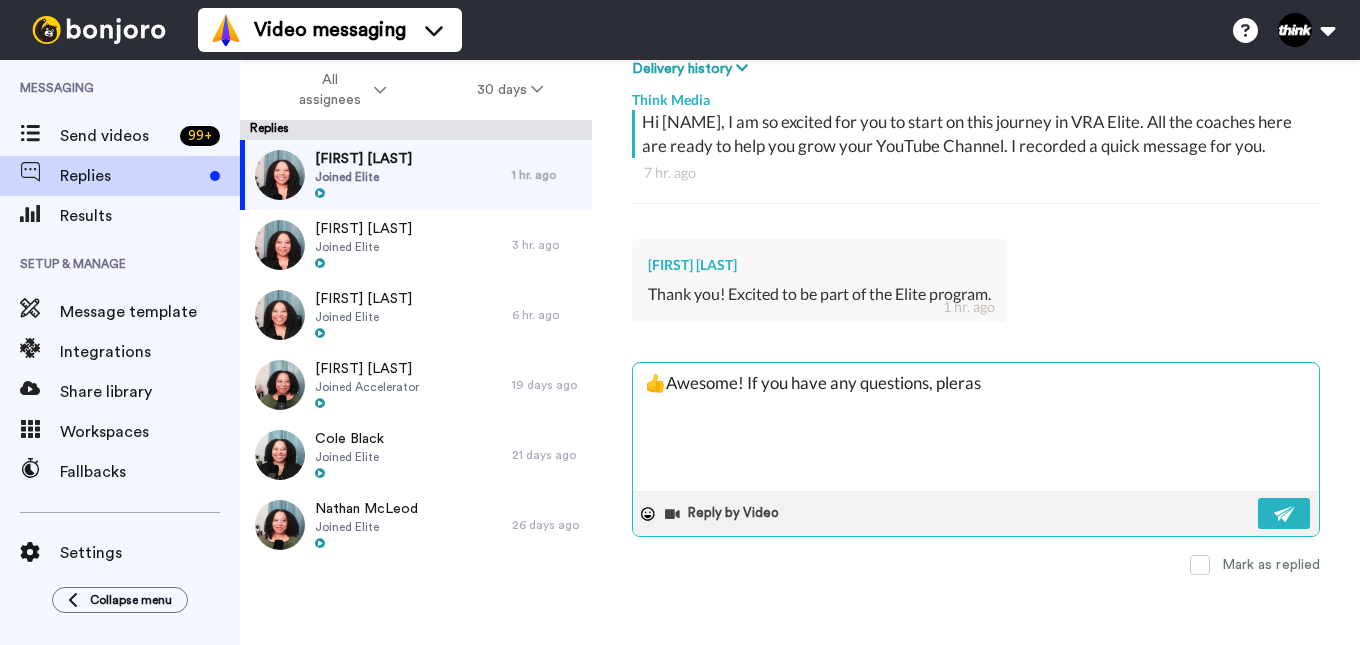 type on "x" 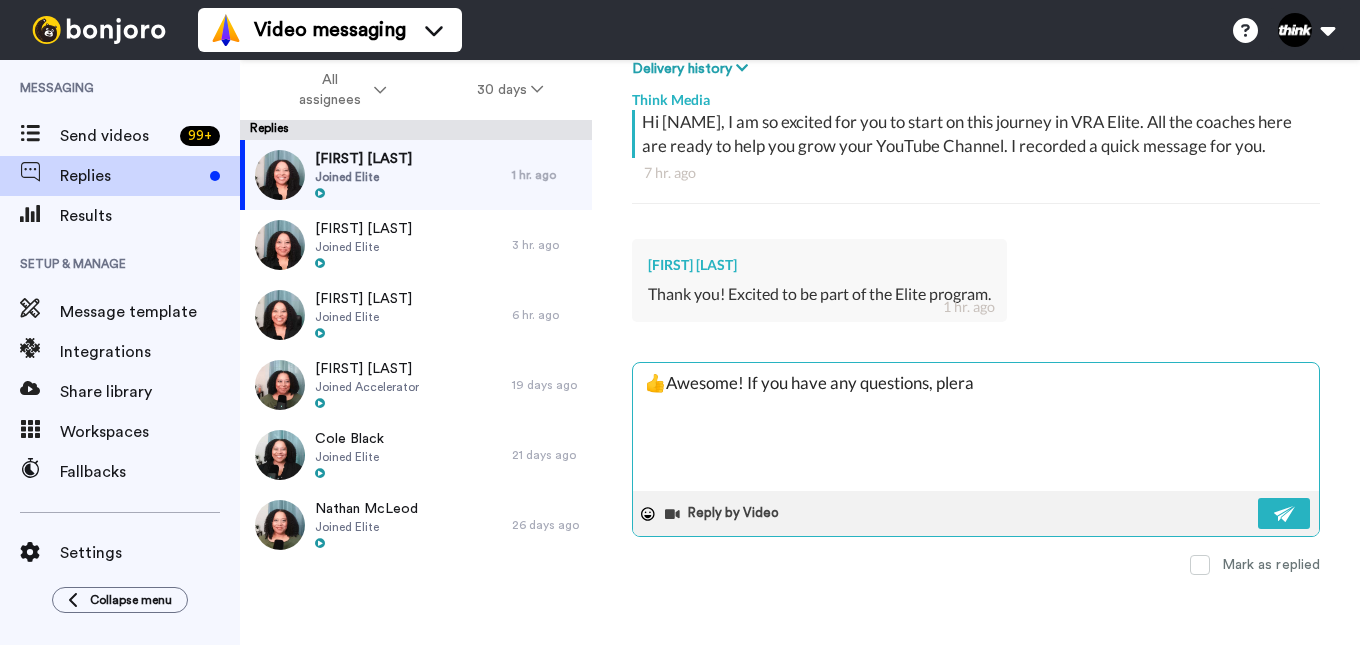 type on "x" 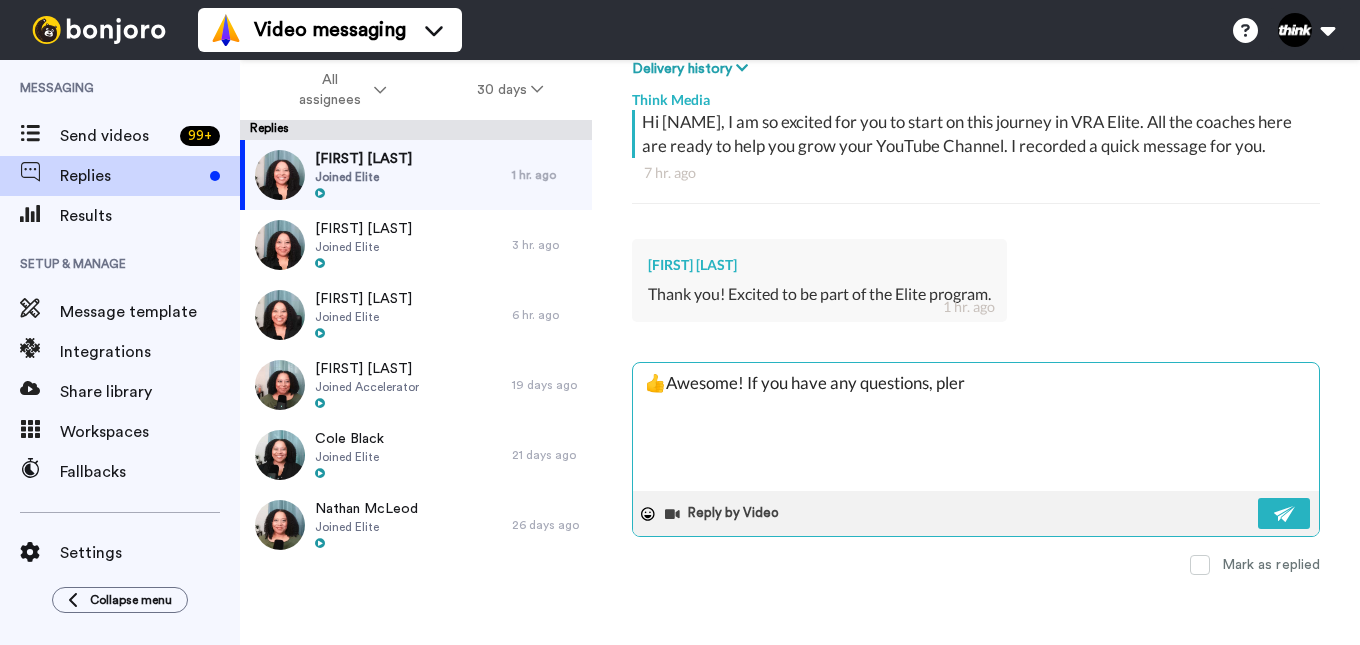 type on "x" 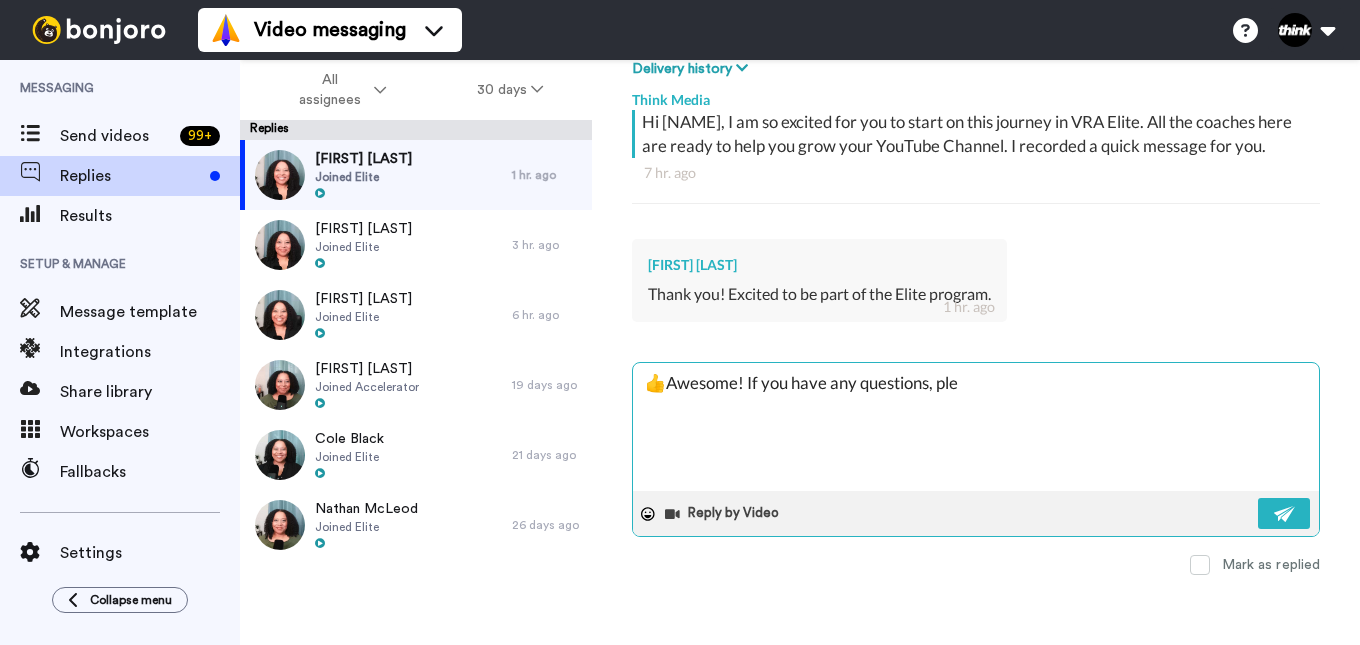 type on "x" 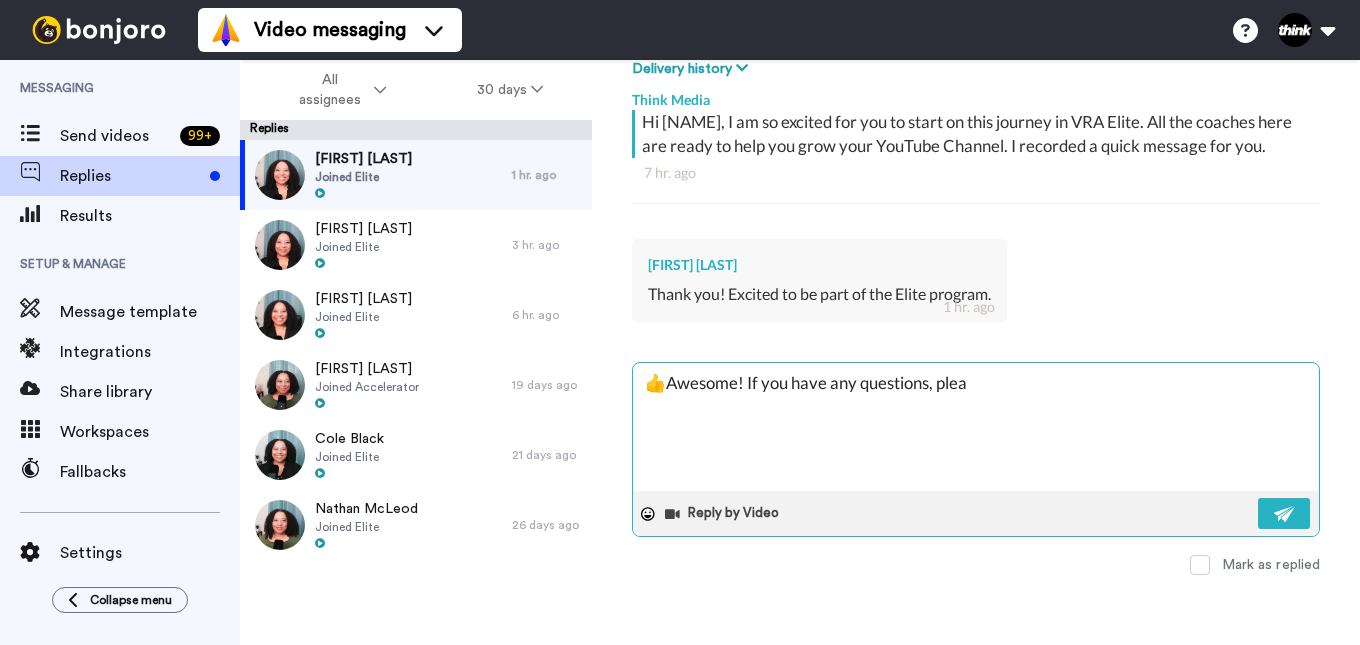 type on "x" 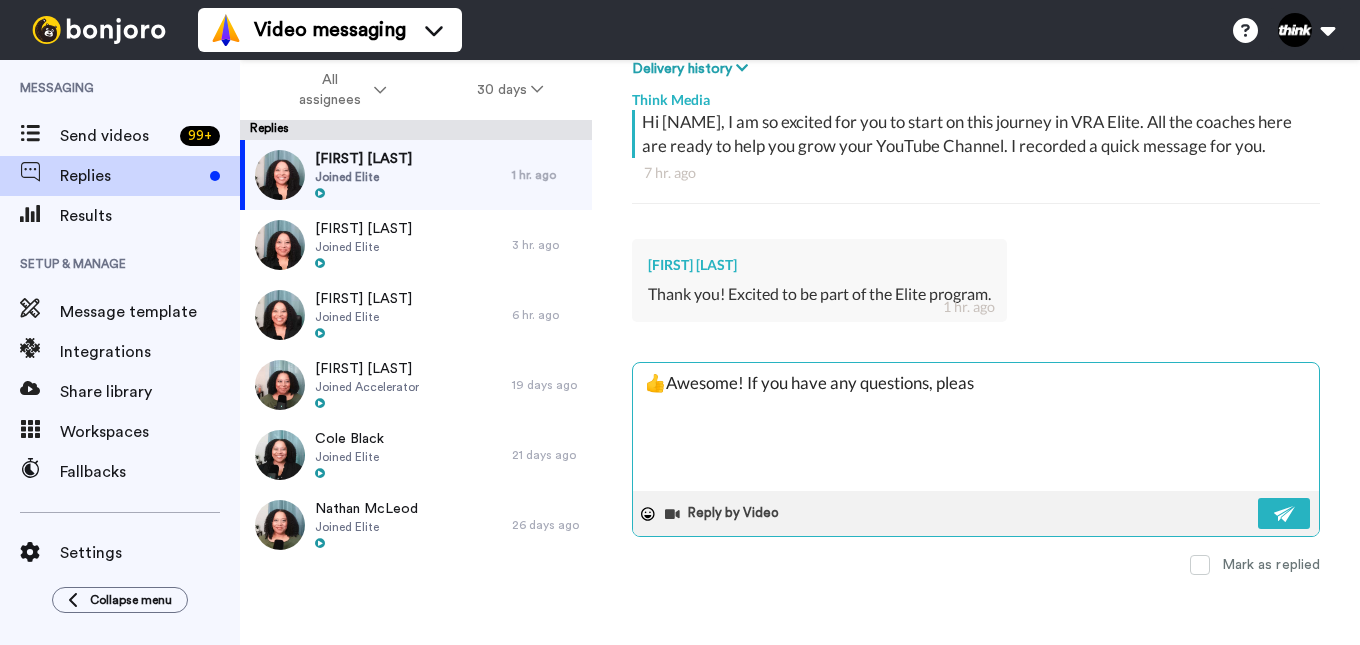 type on "x" 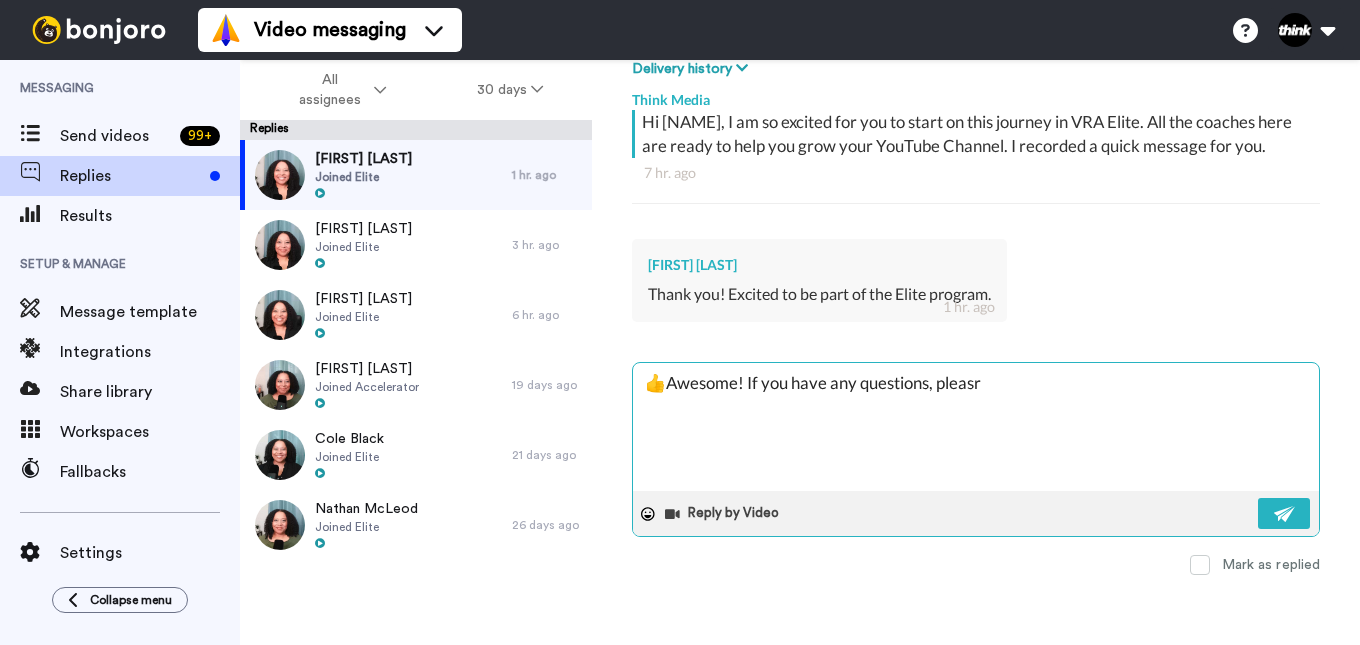 type on "x" 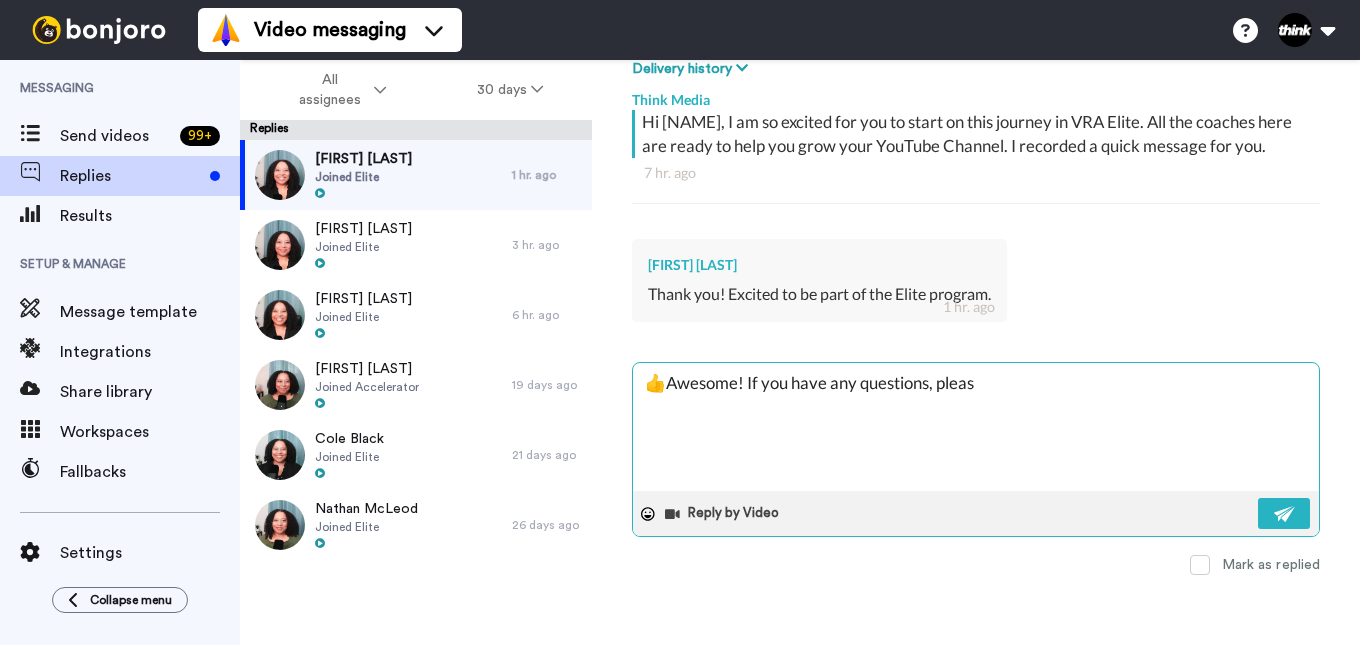 type on "x" 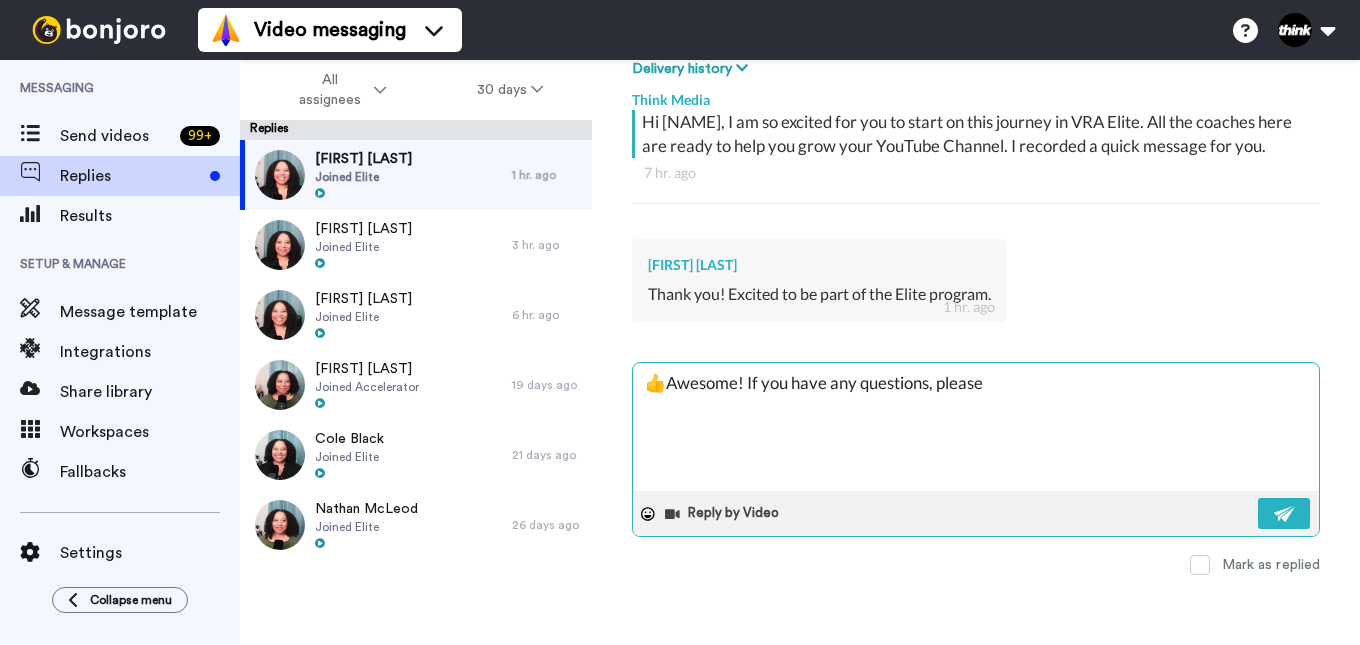 type on "x" 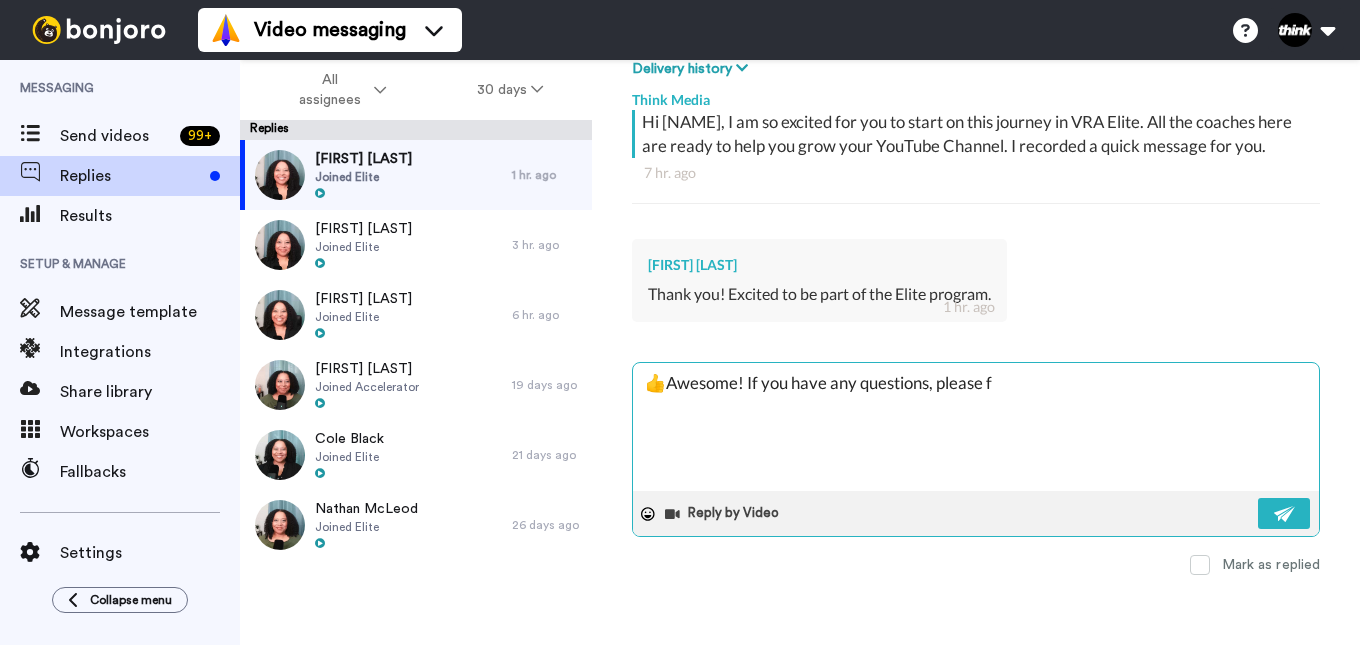type on "x" 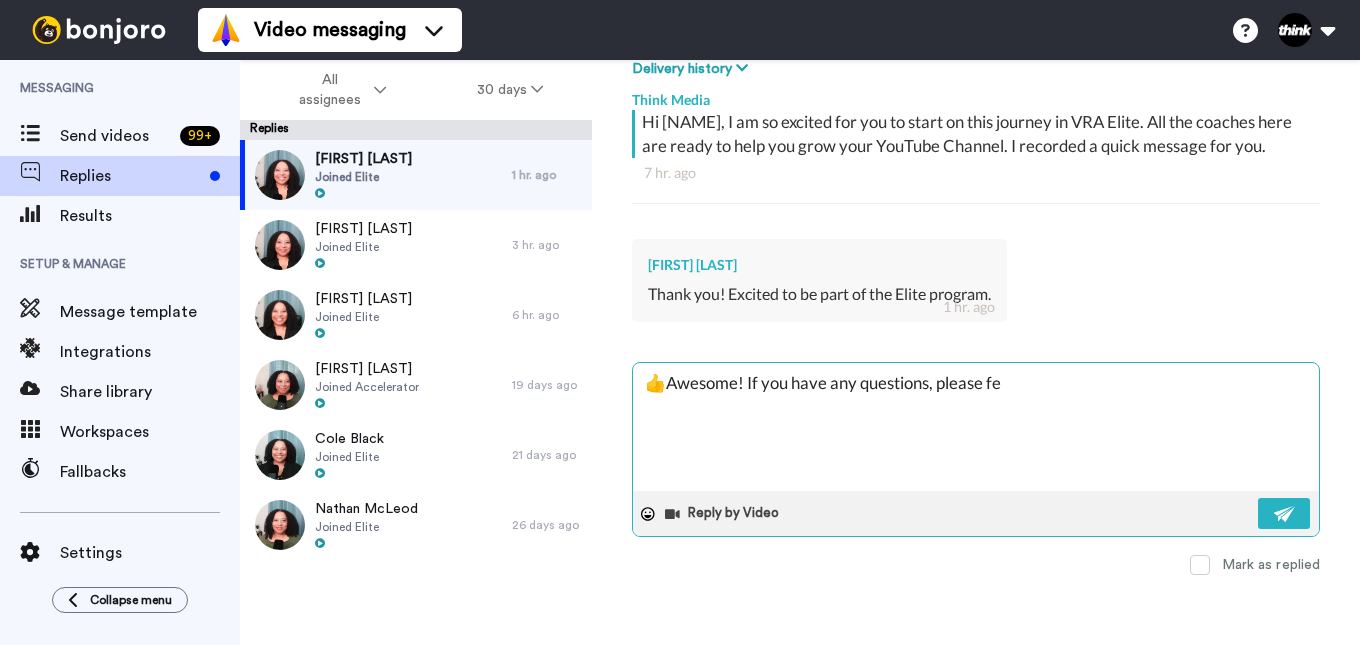 type on "x" 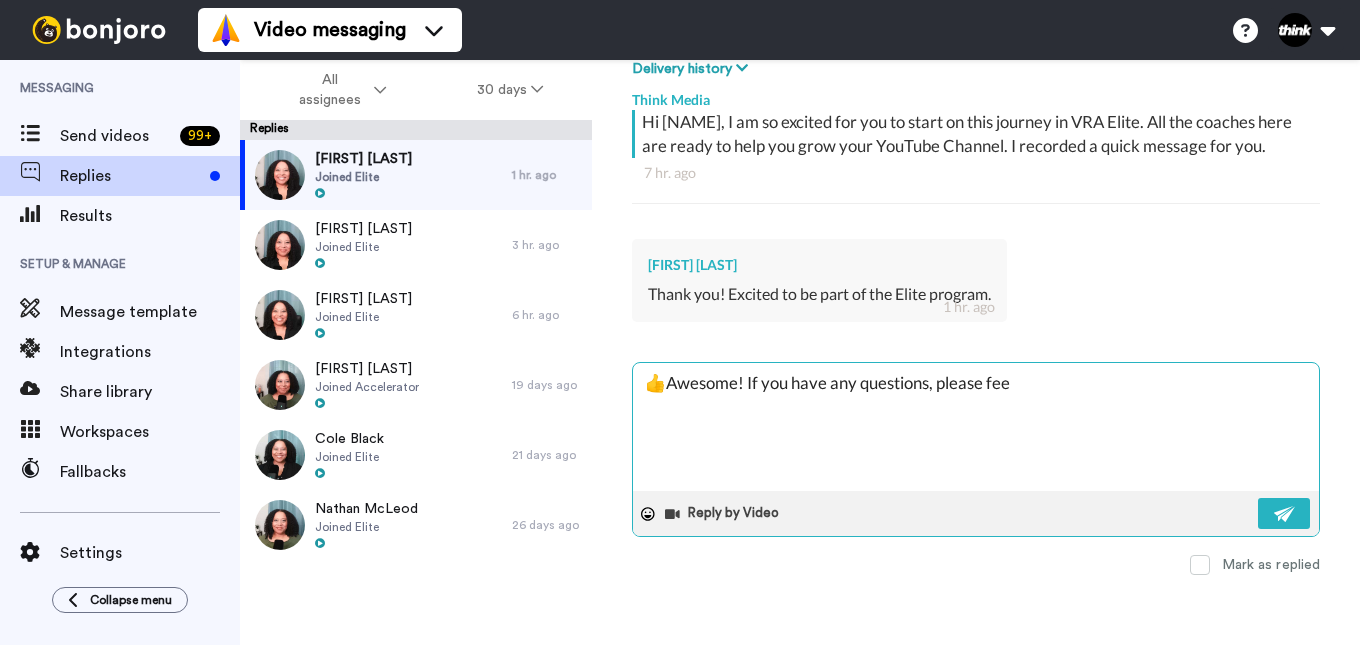 type on "x" 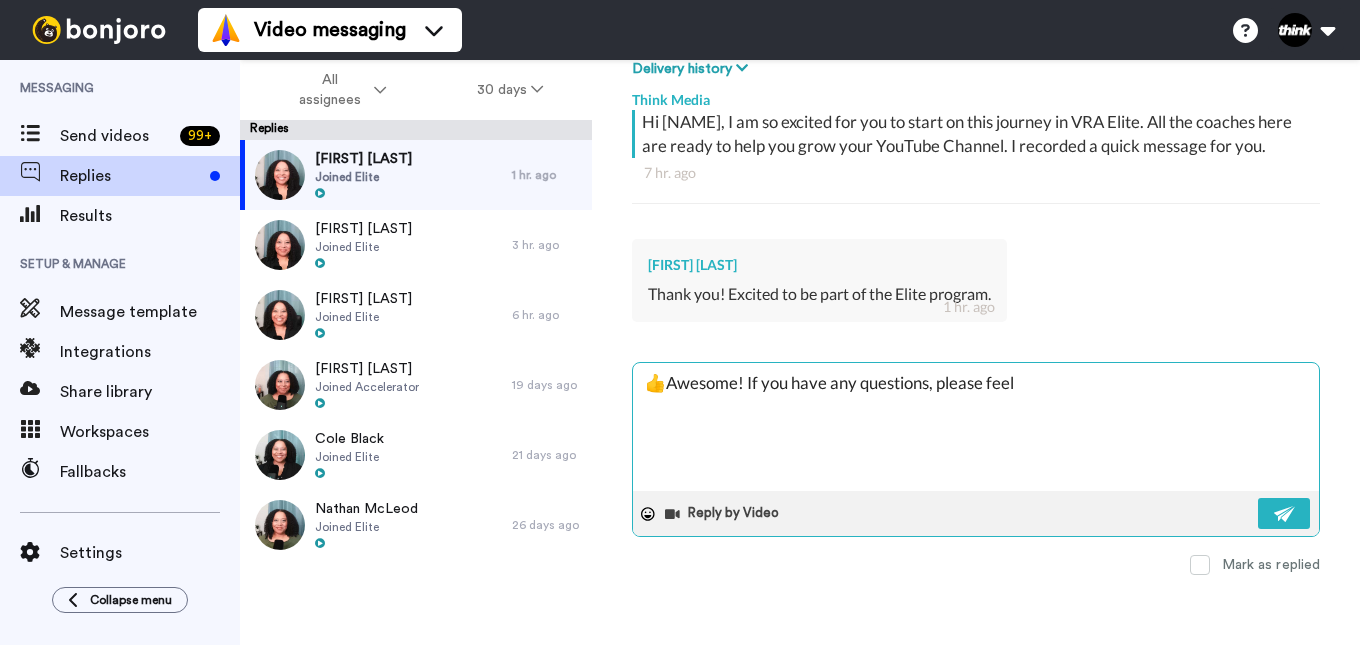 type on "x" 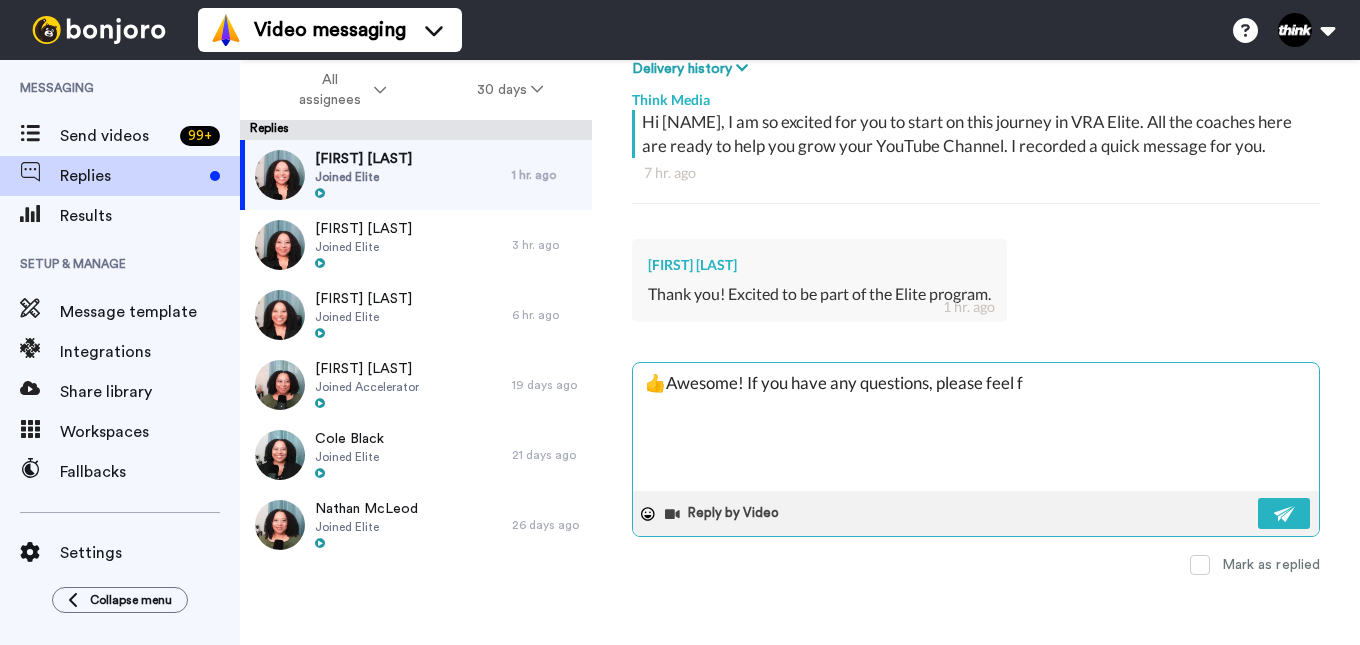 type on "x" 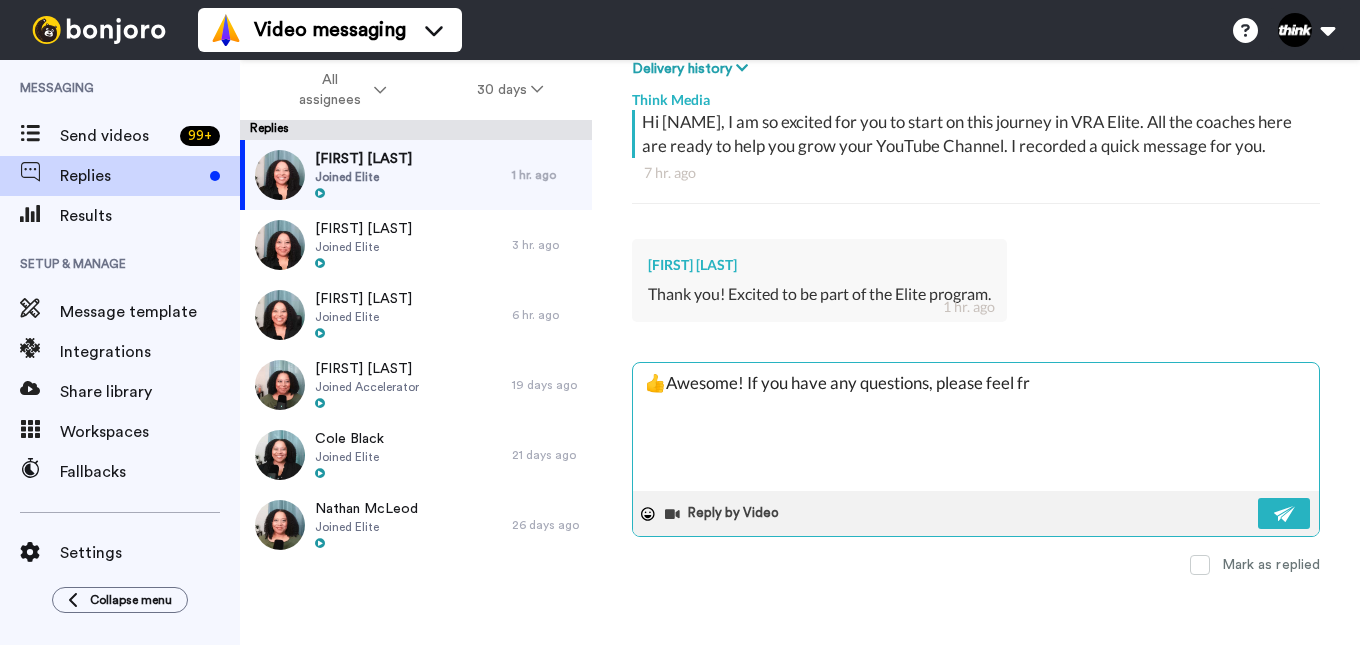 type on "x" 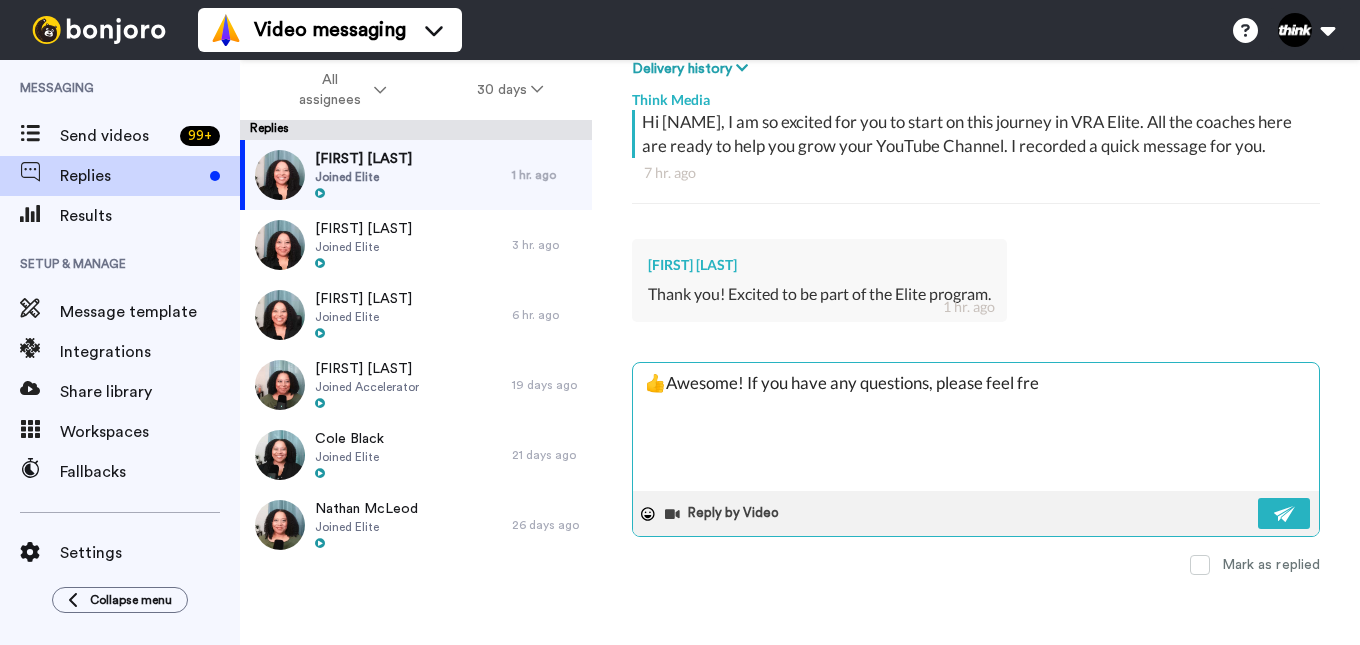 type on "x" 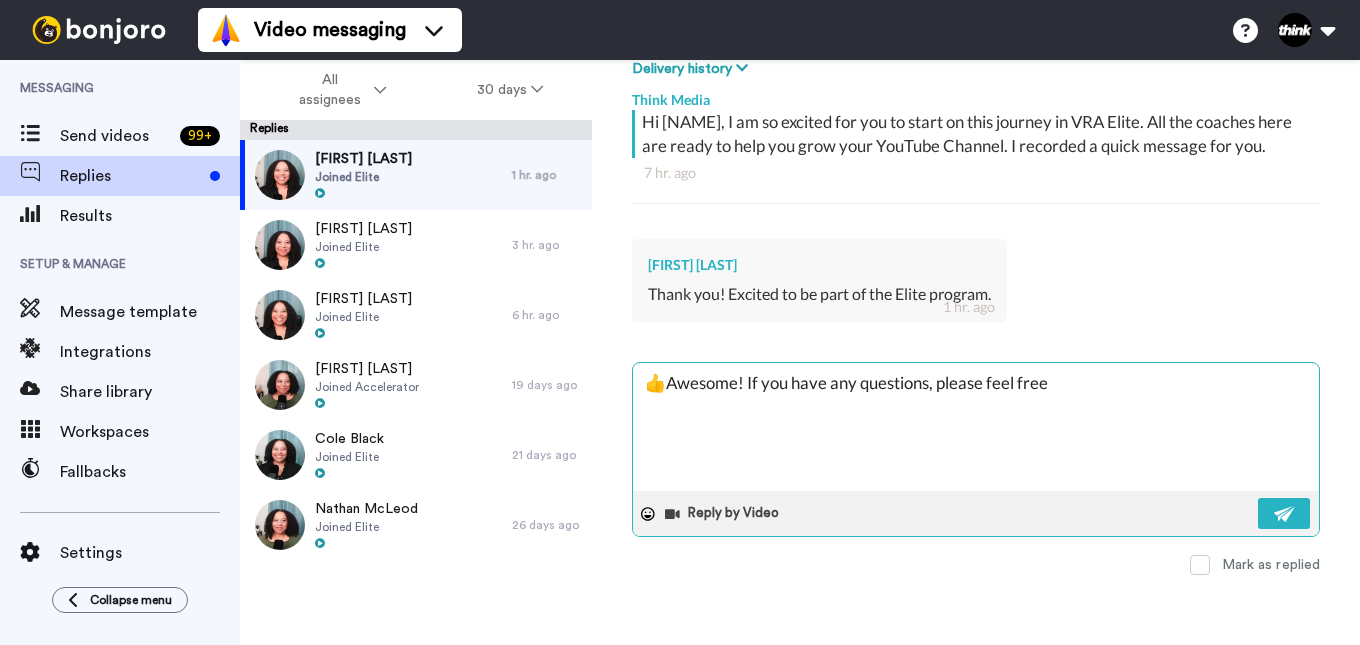 type on "x" 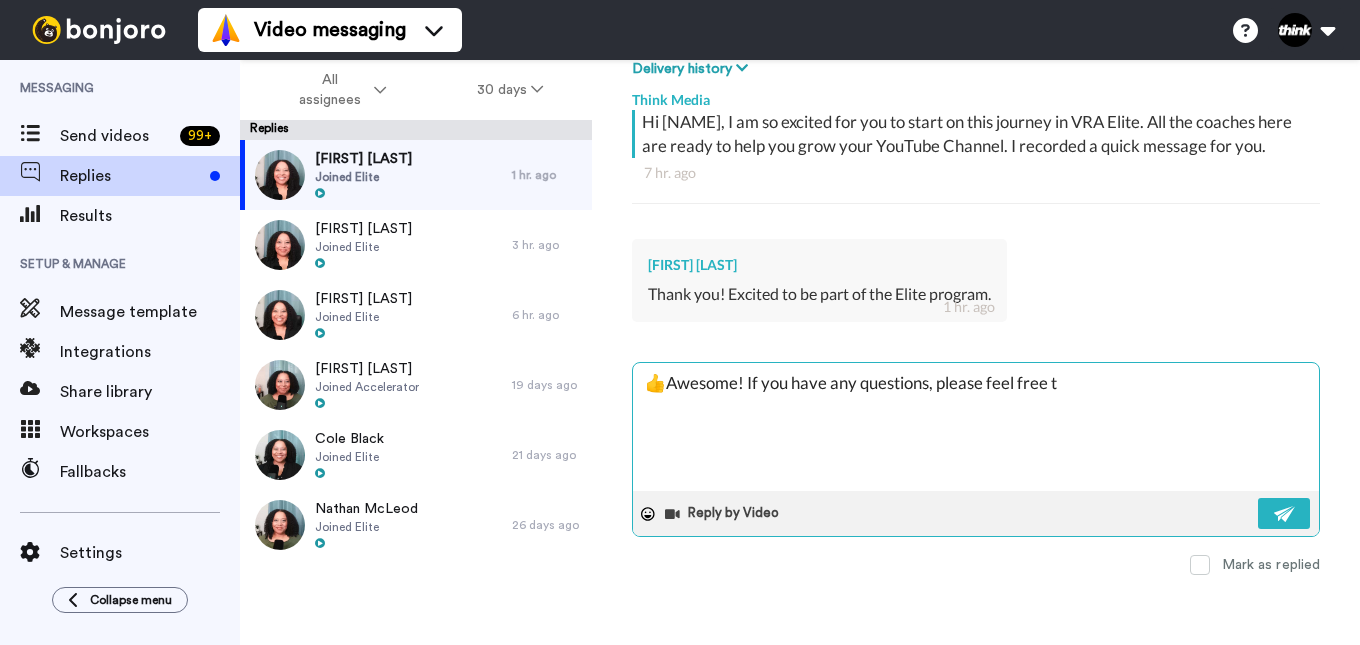 type on "x" 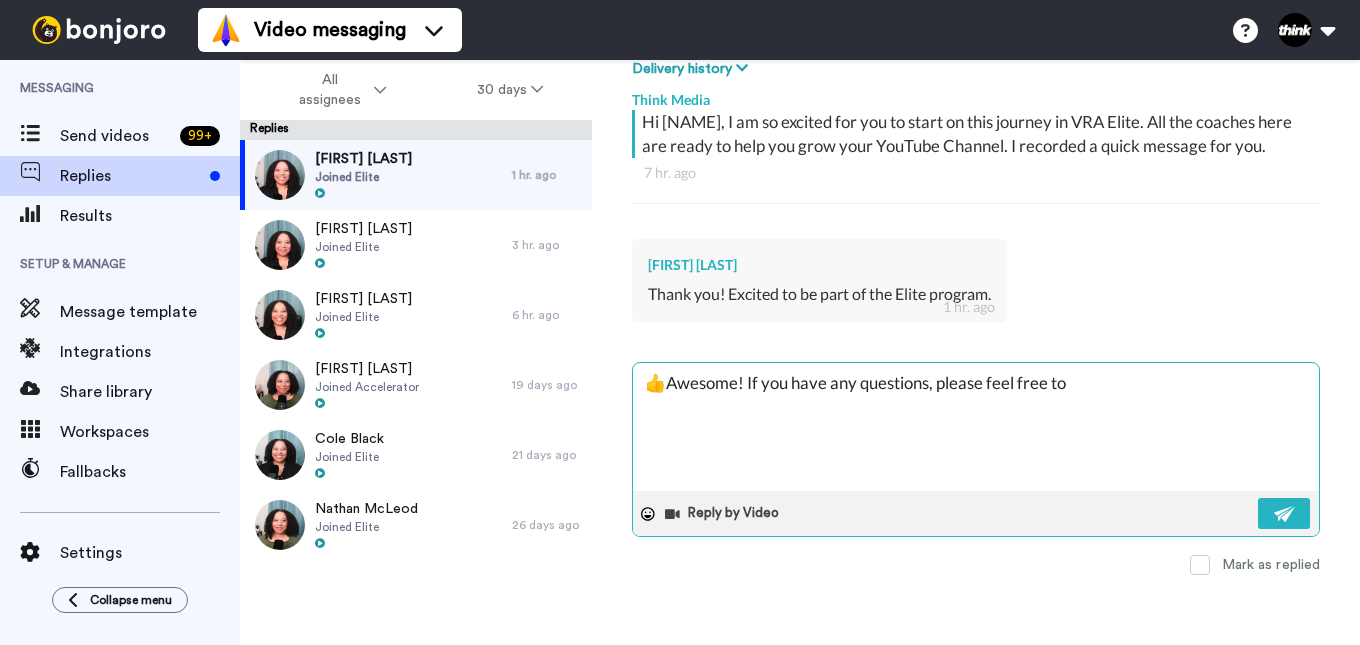 type on "x" 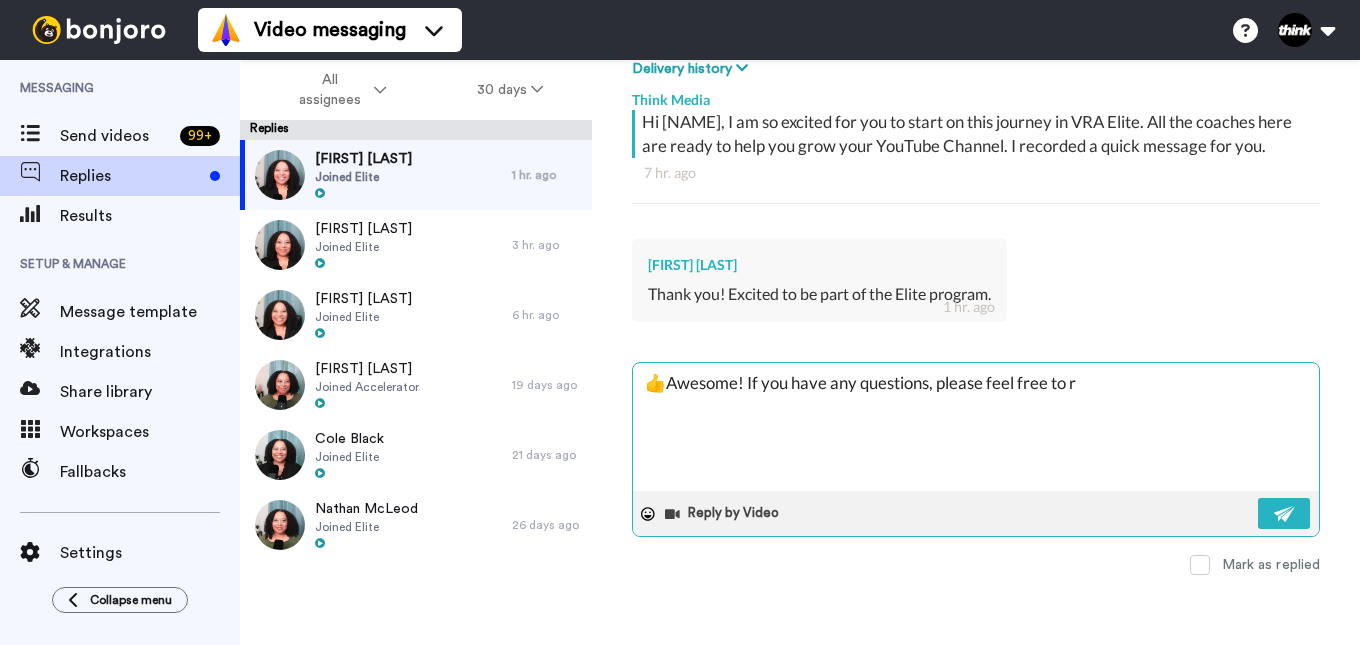 type on "x" 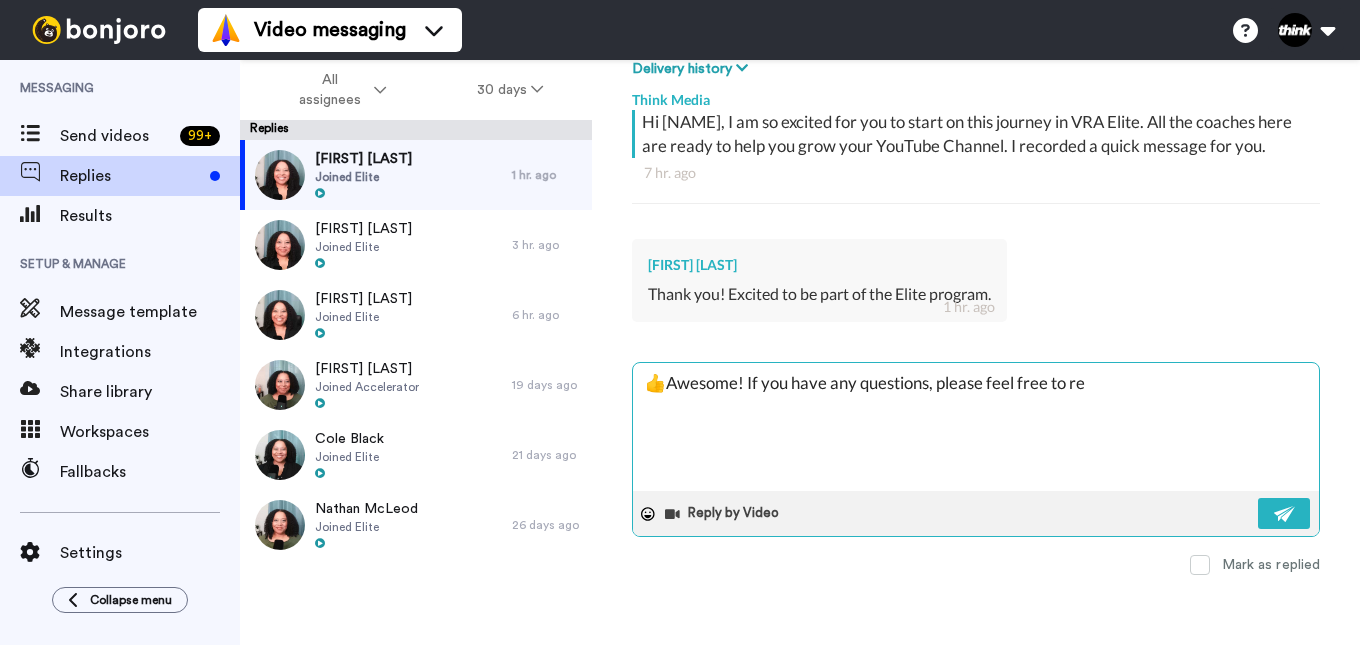 type on "x" 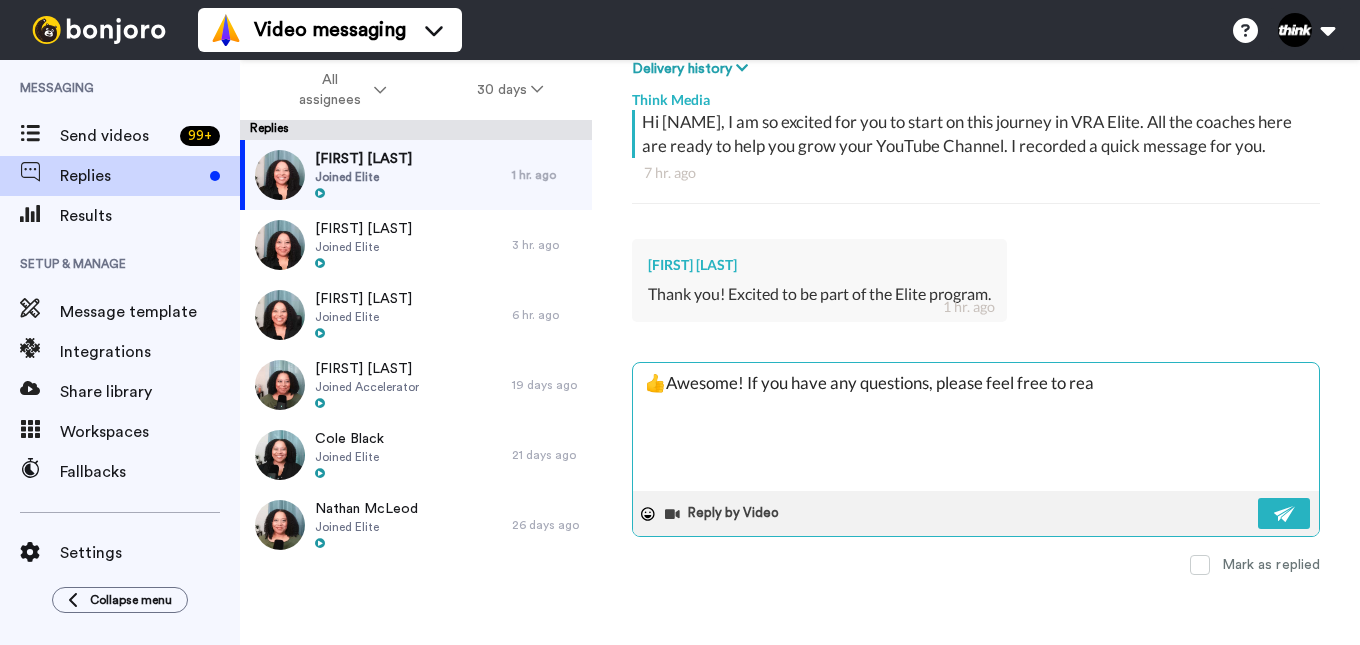 type on "x" 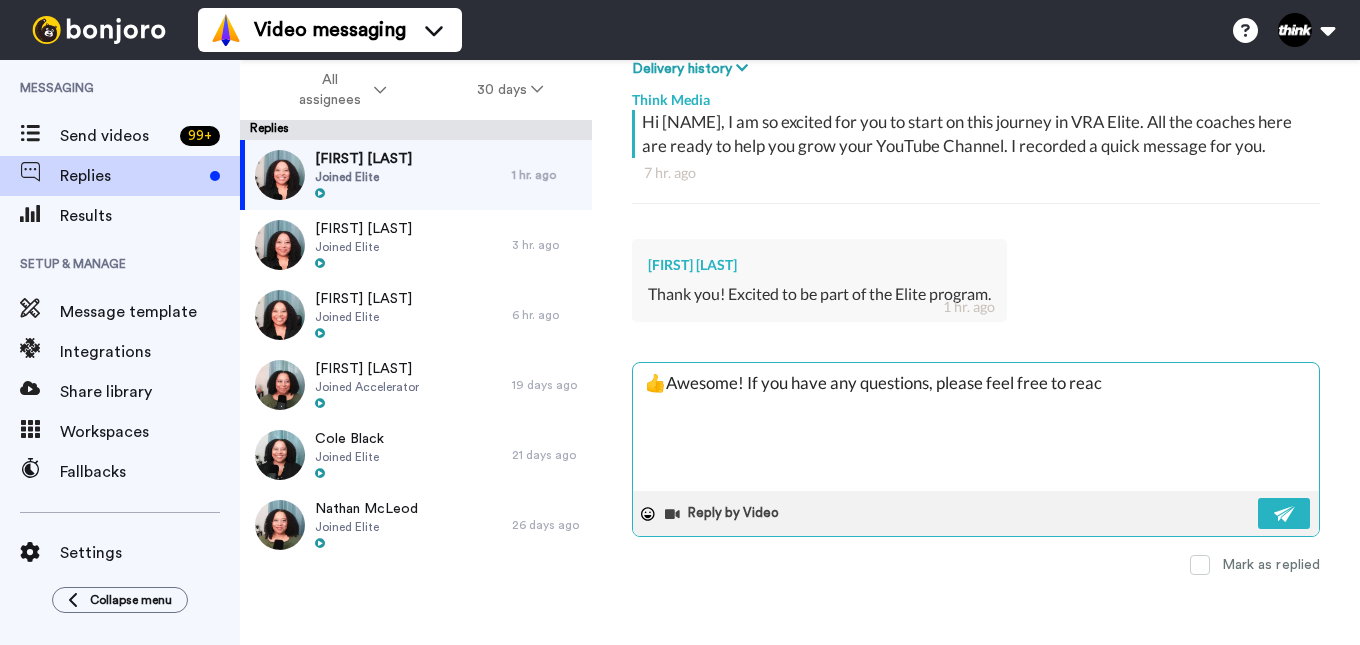 type on "x" 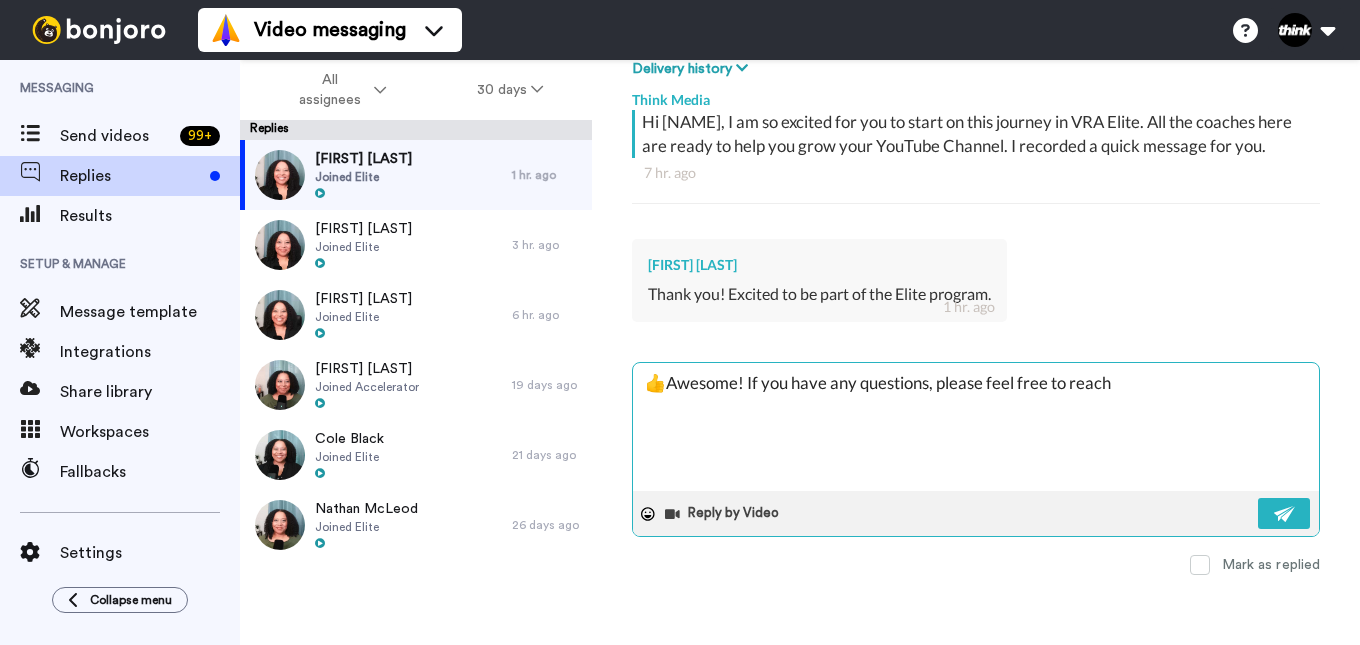 type on "x" 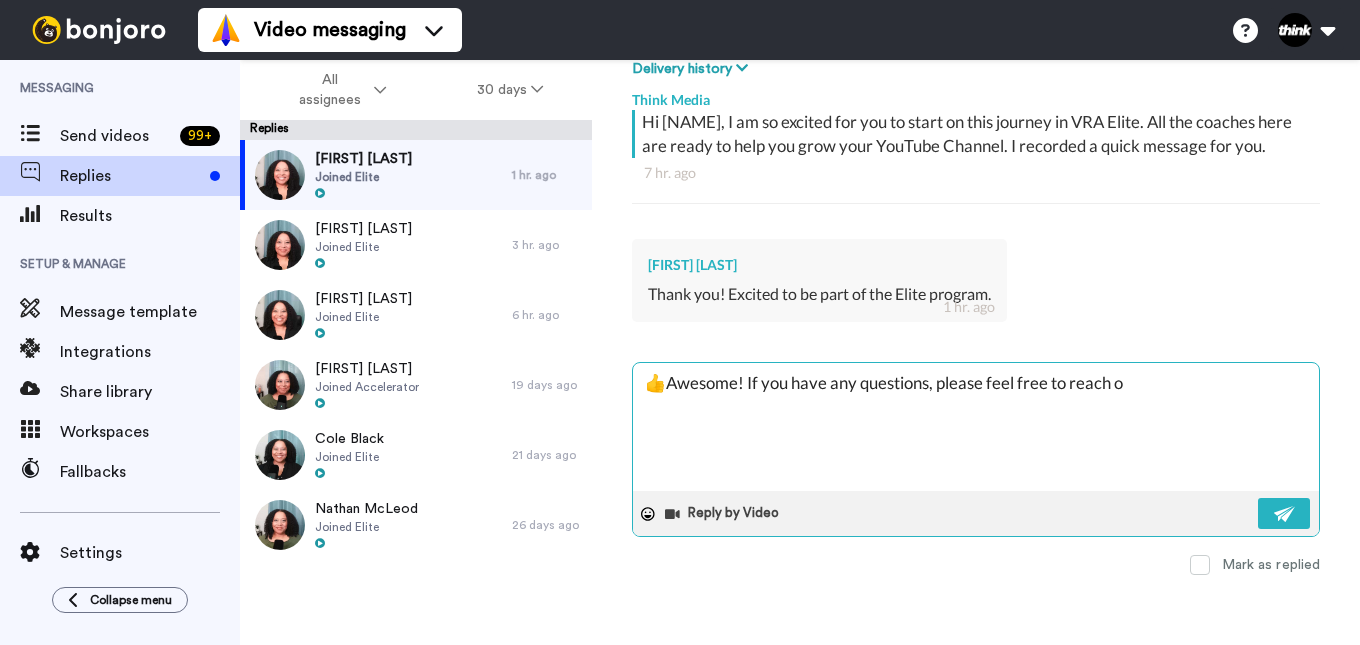 type on "x" 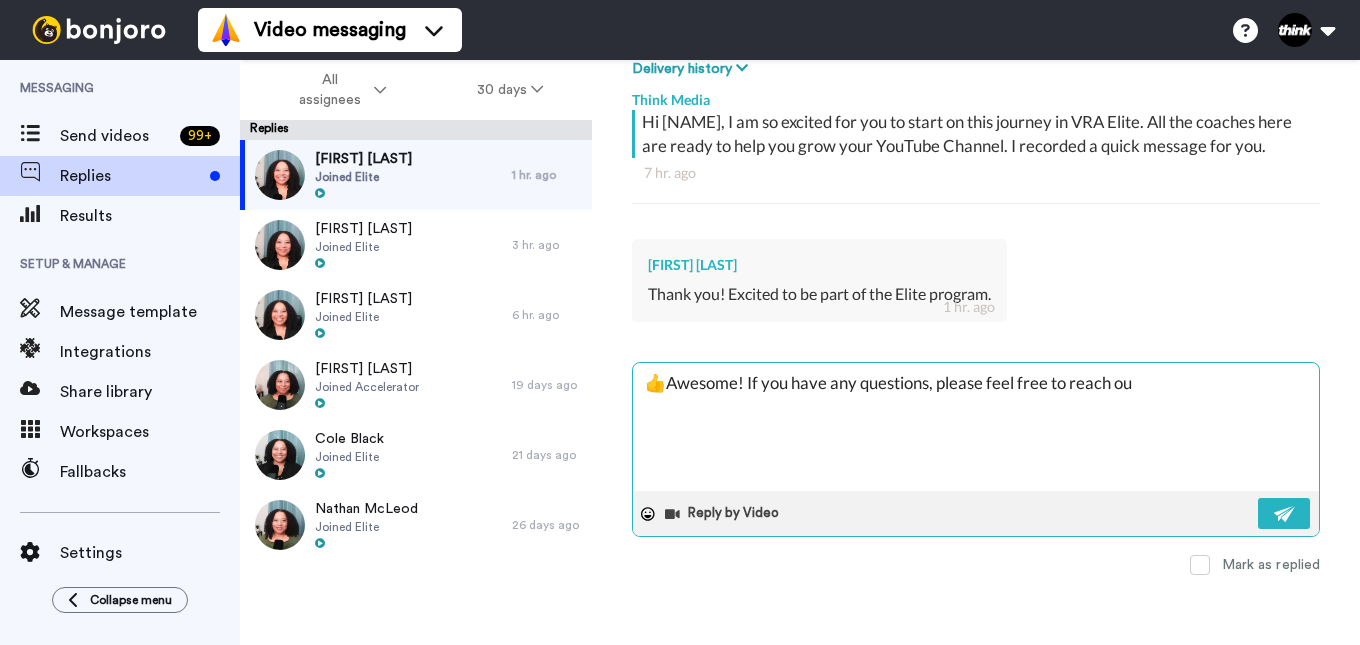 type on "x" 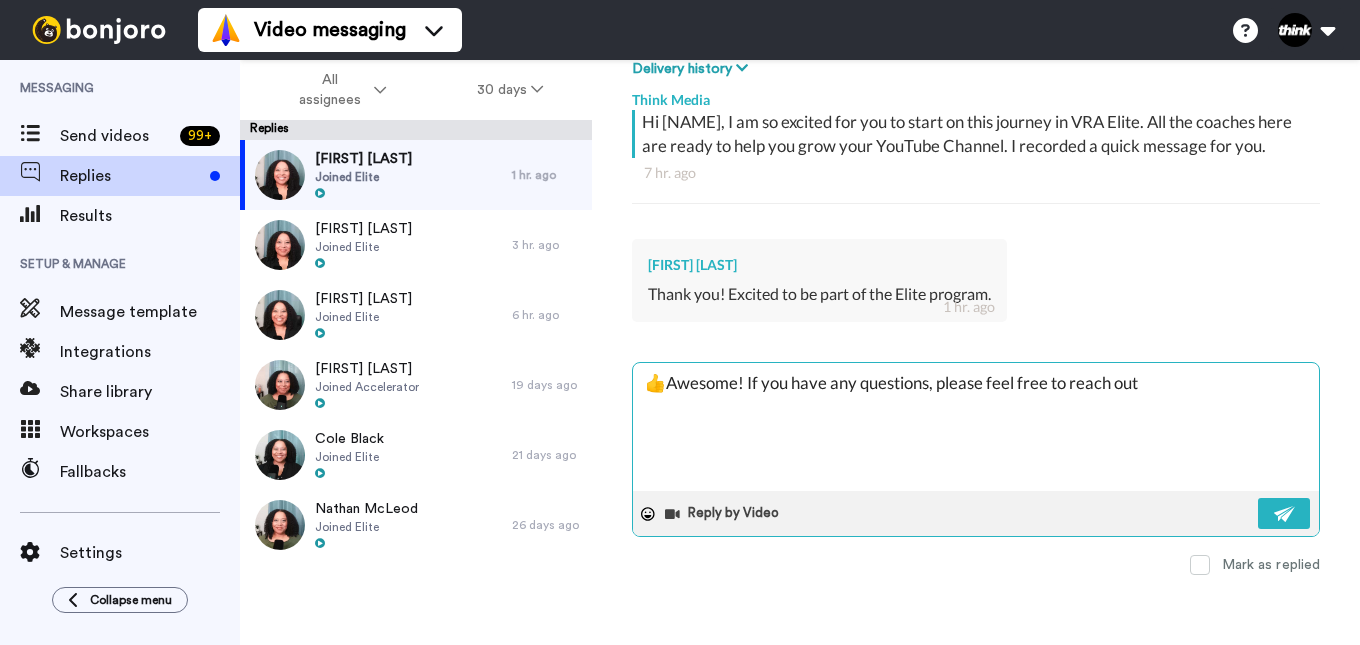 type on "x" 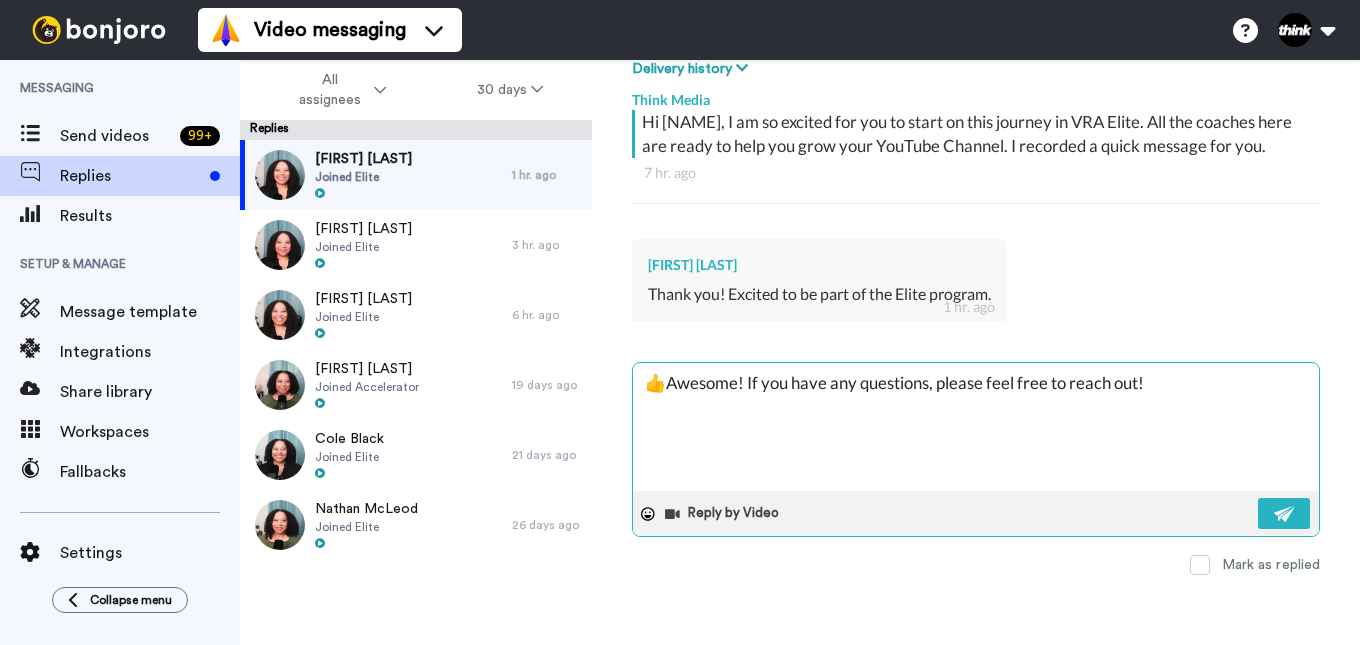 type on "x" 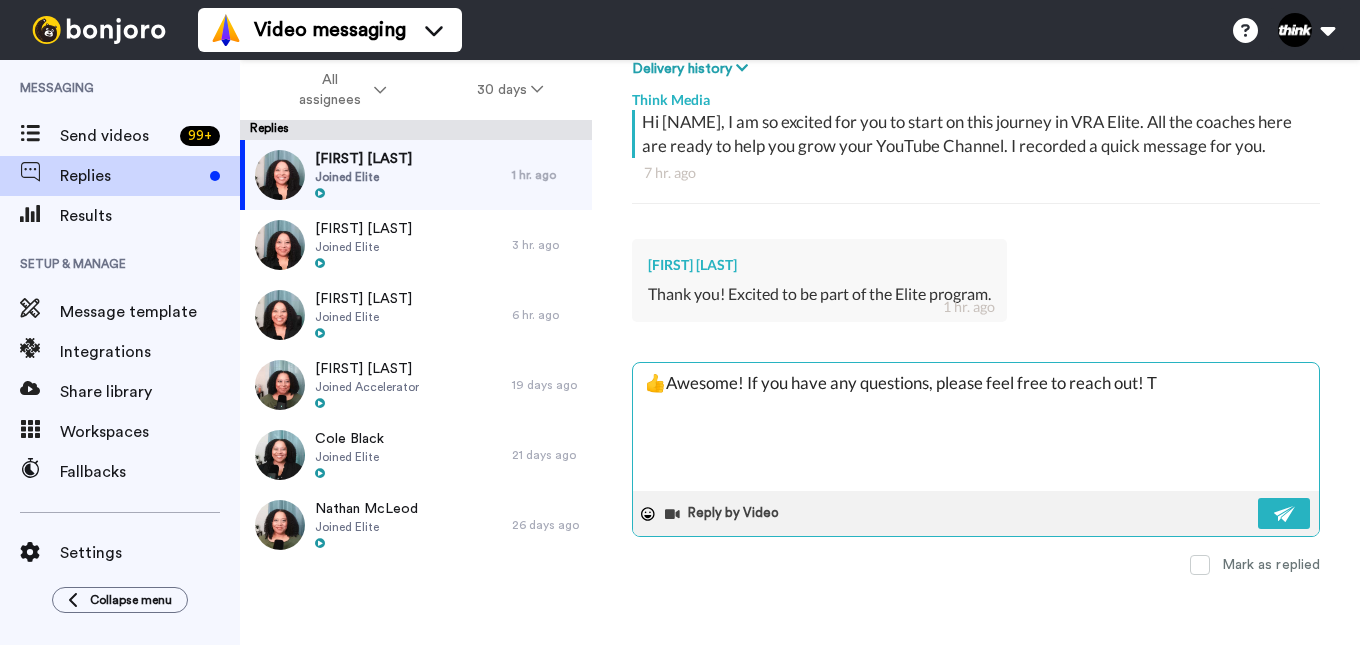 type on "x" 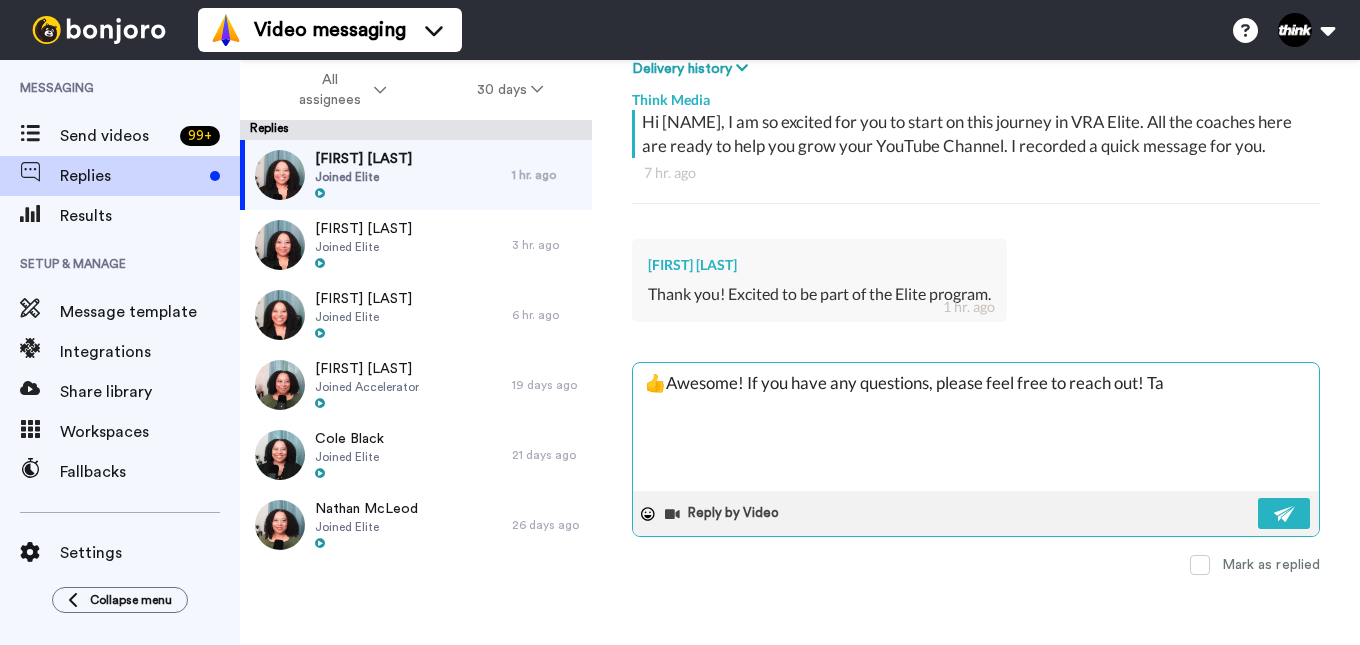 type on "x" 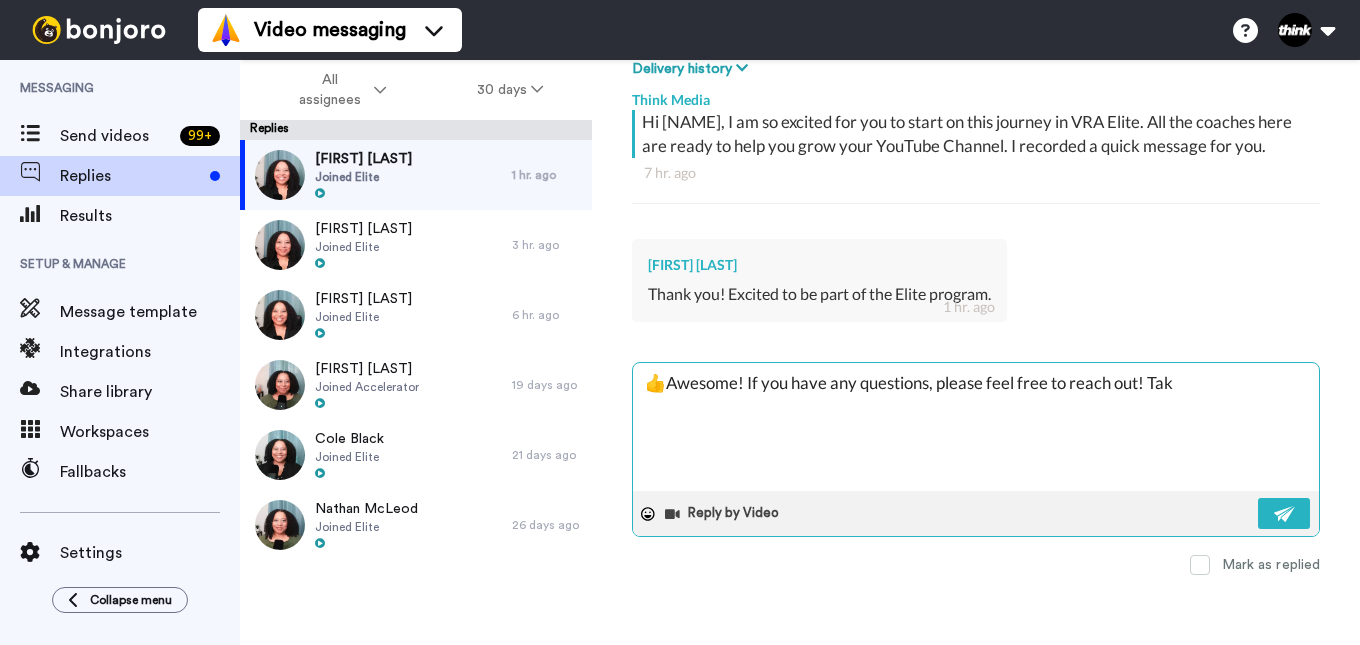 type on "x" 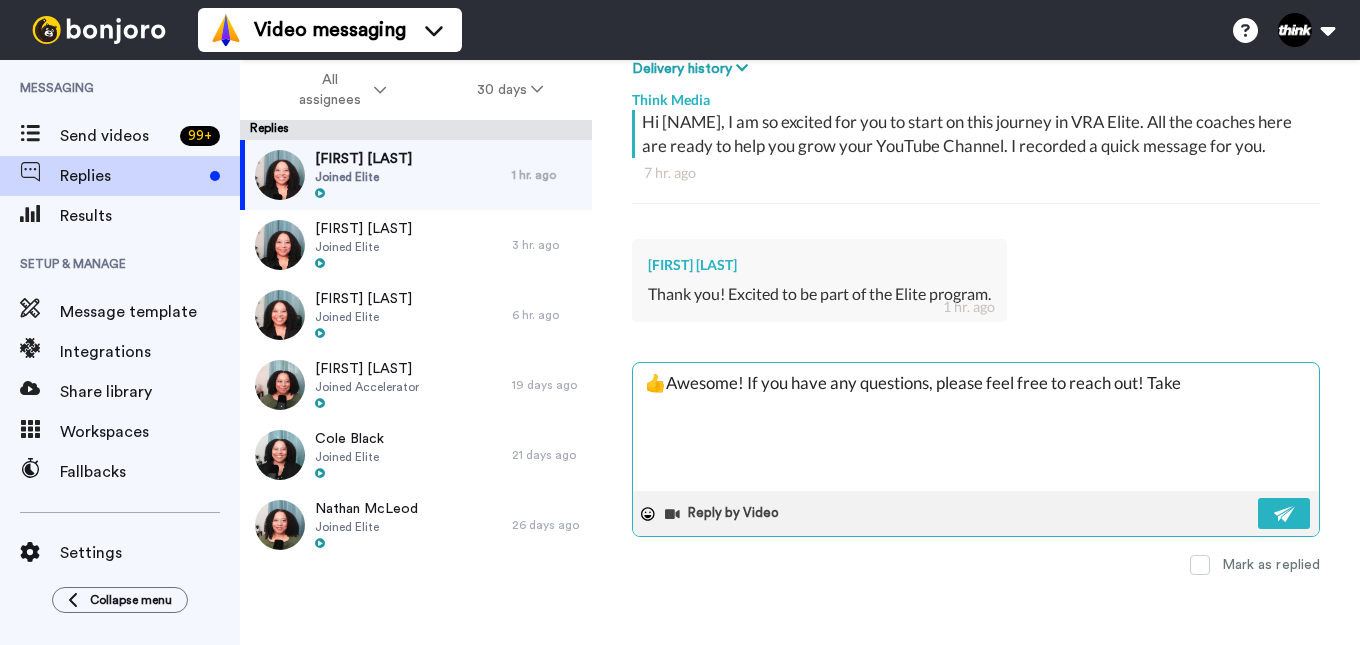 type on "x" 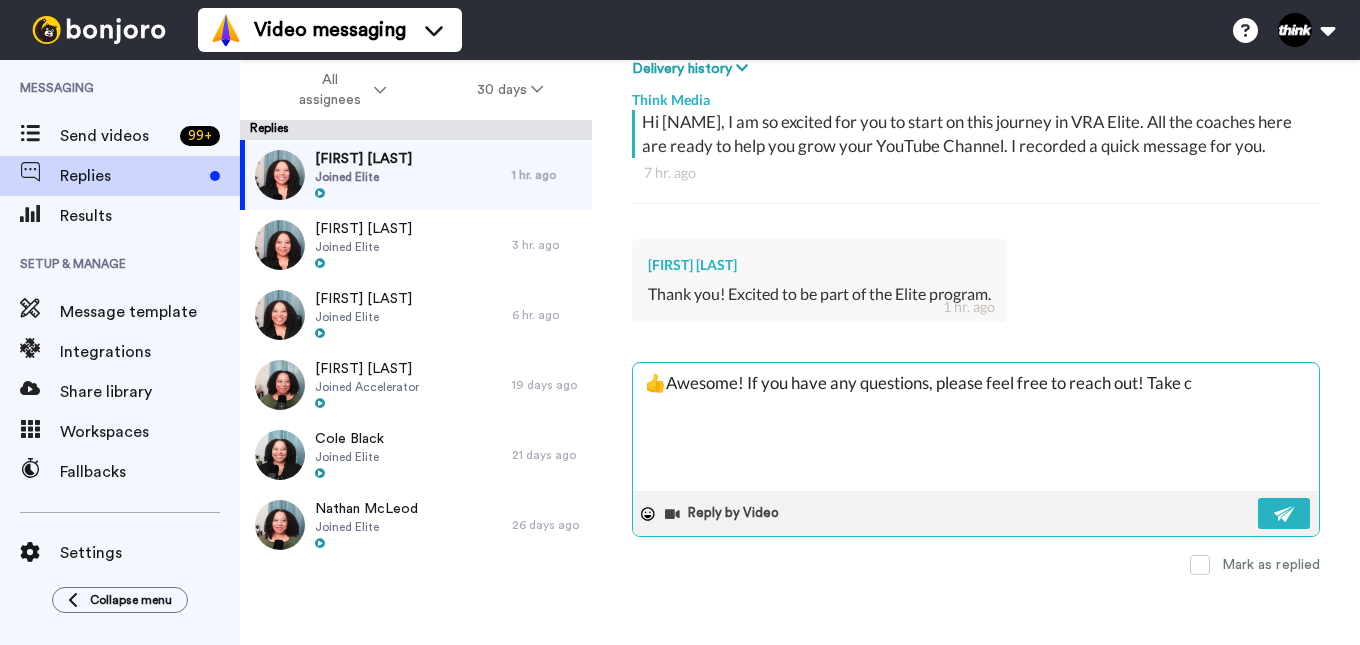 type on "x" 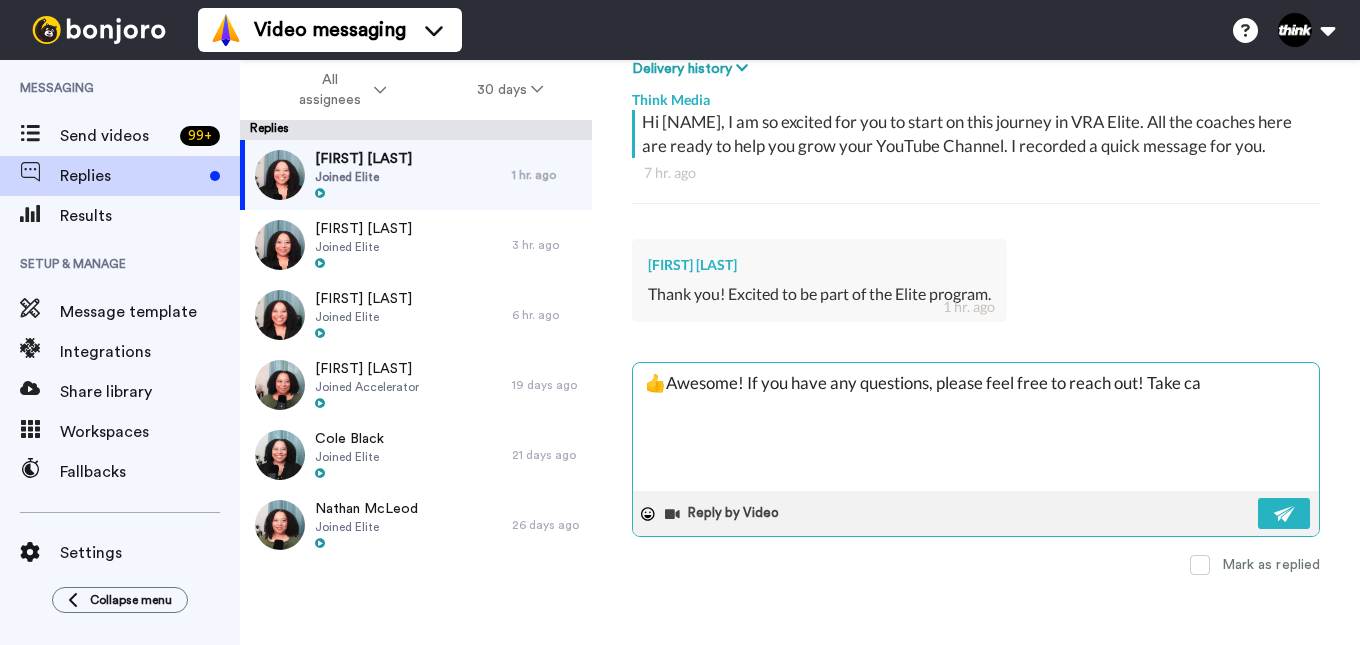 type on "x" 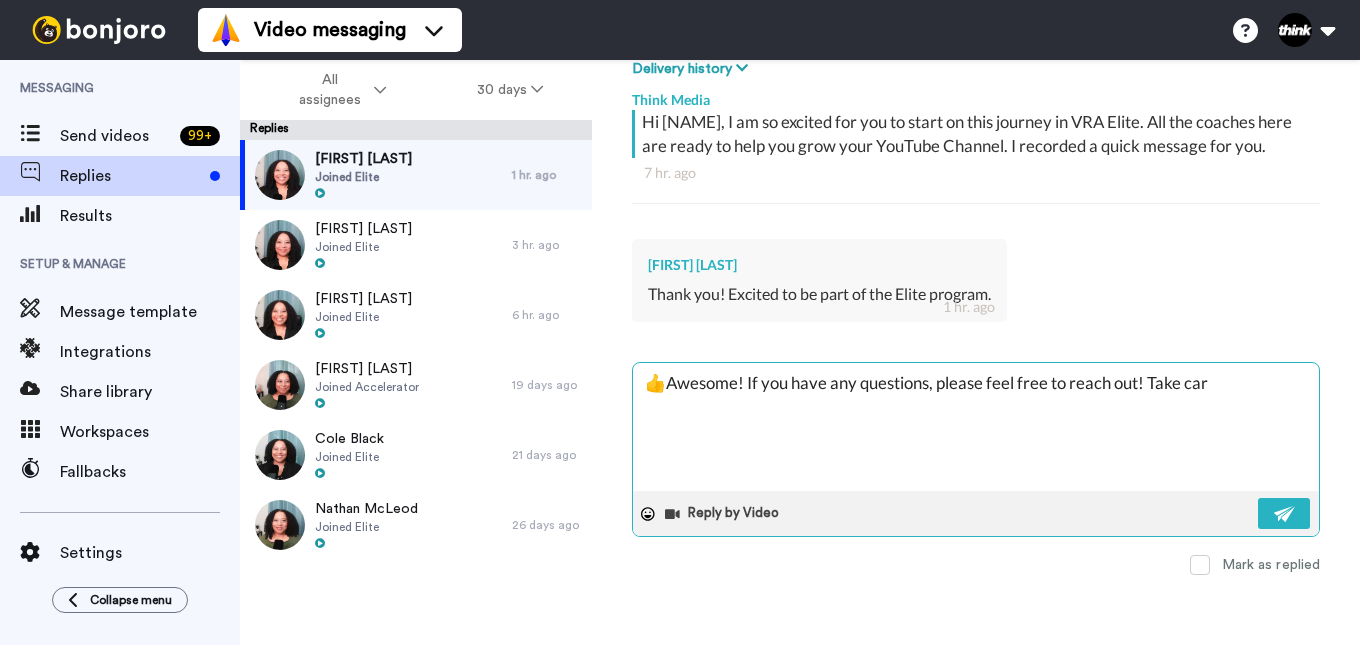 type on "x" 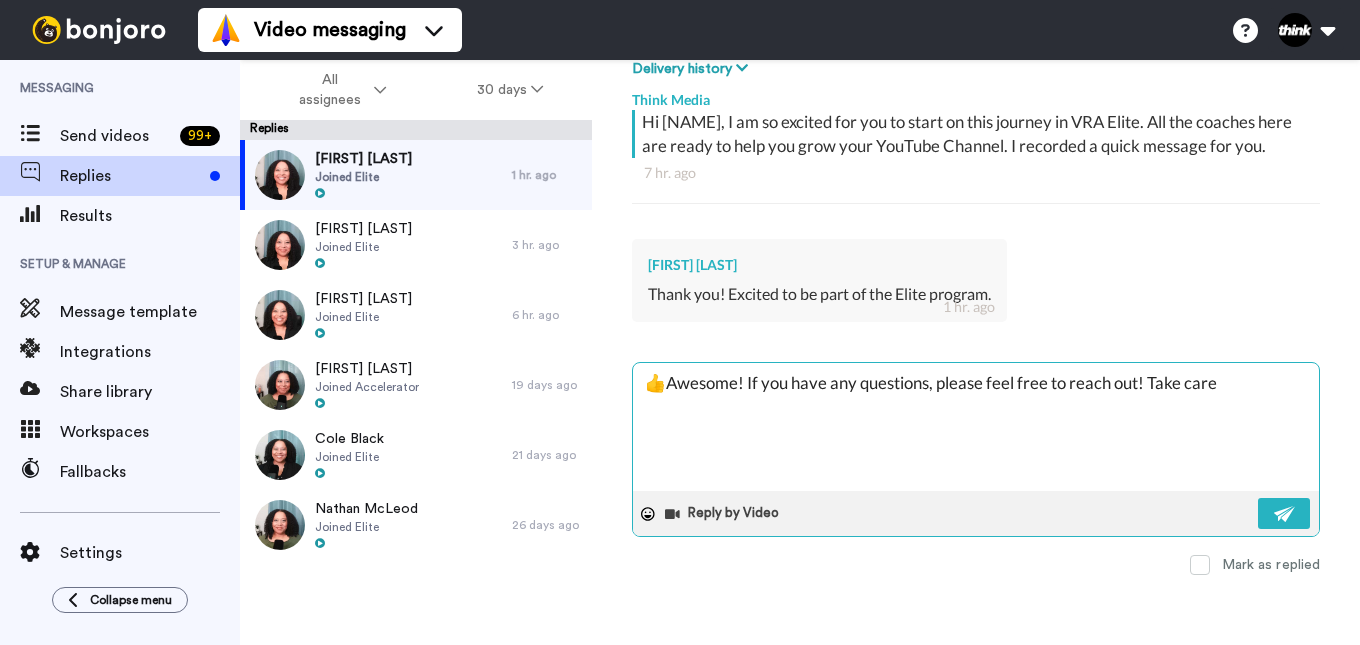 type on "x" 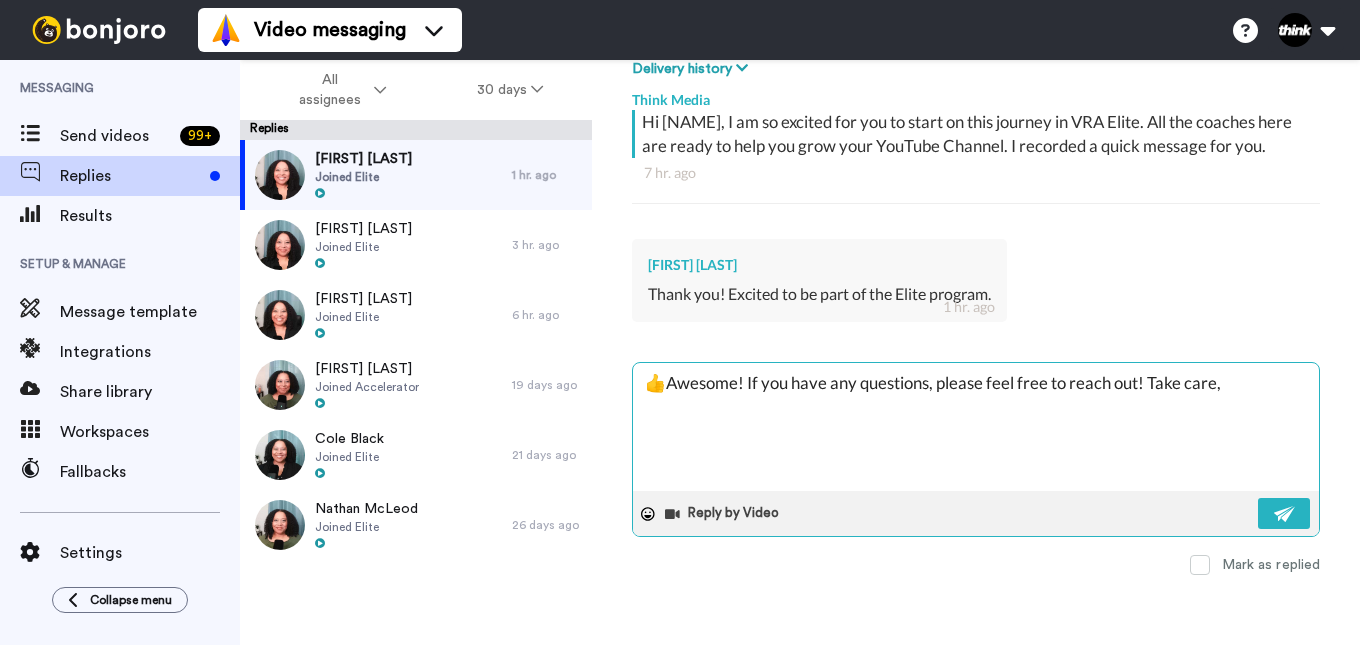 type on "x" 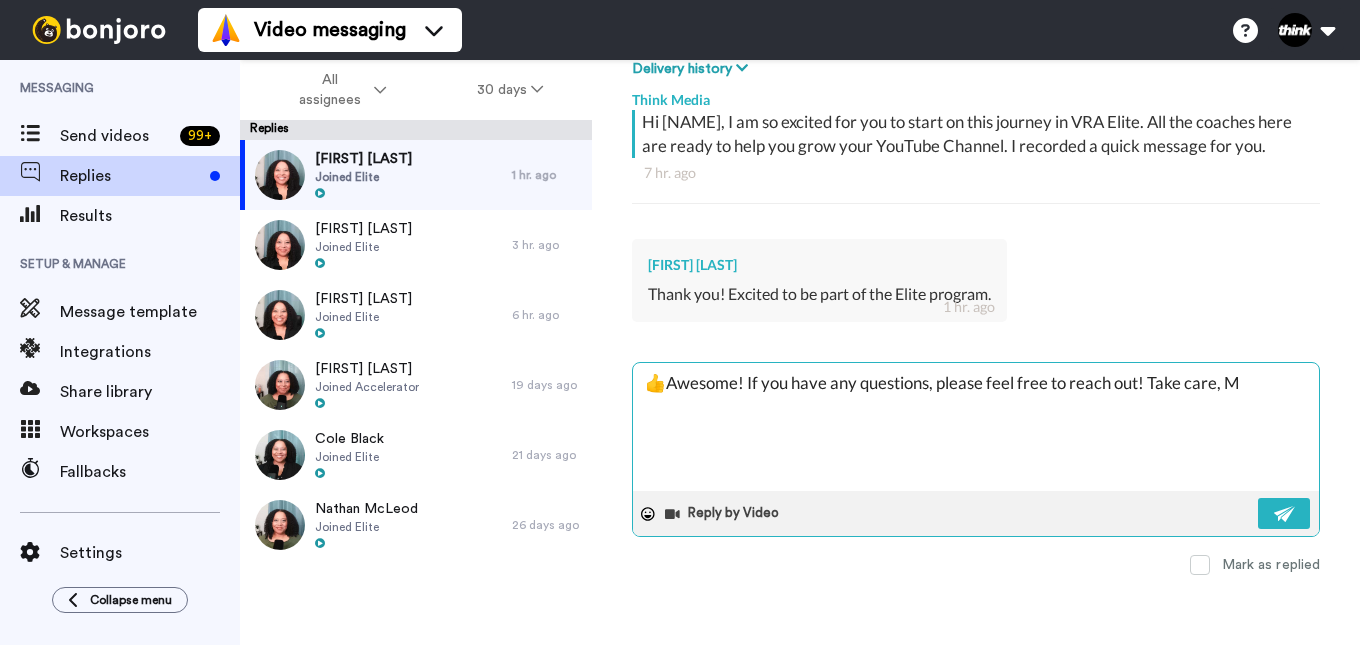 type on "x" 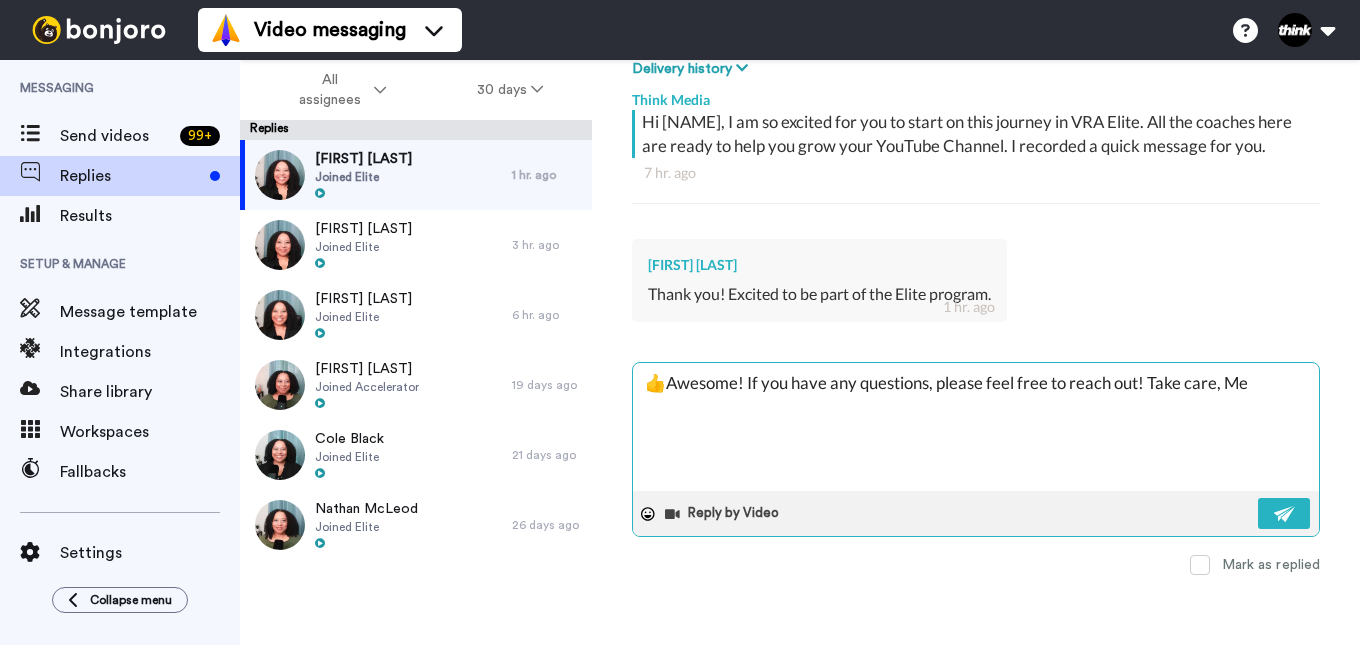 type on "x" 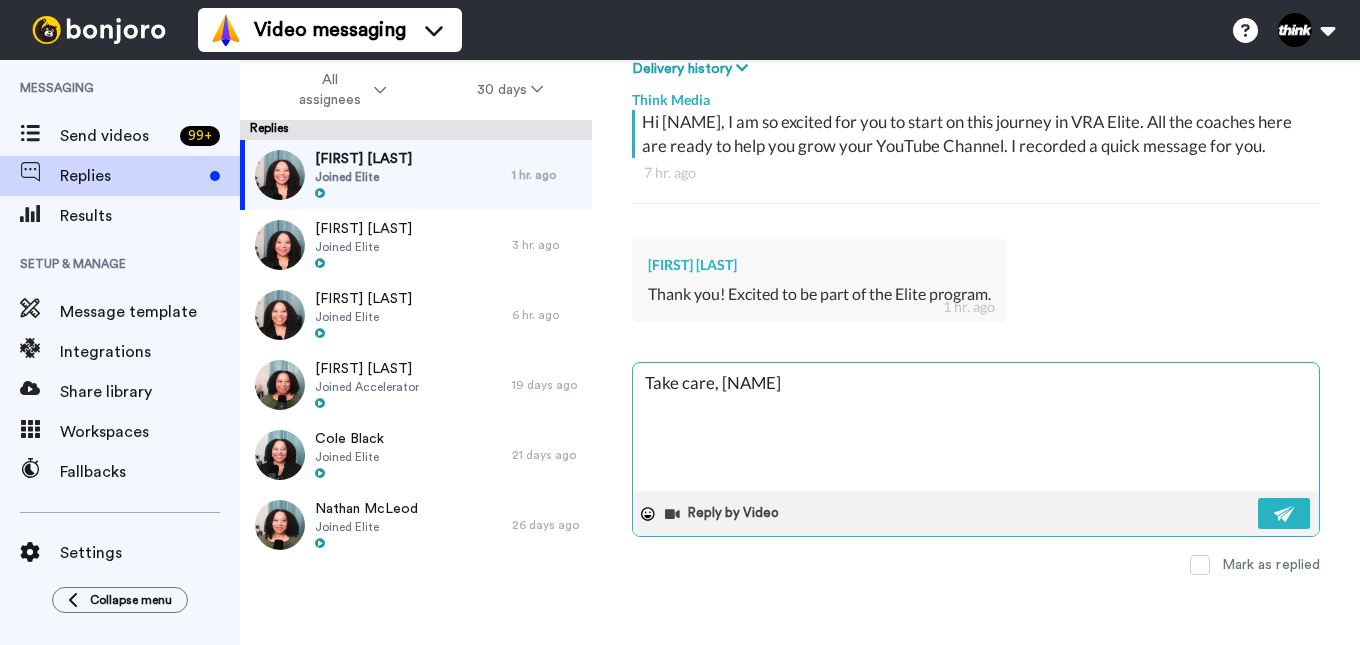 type on "x" 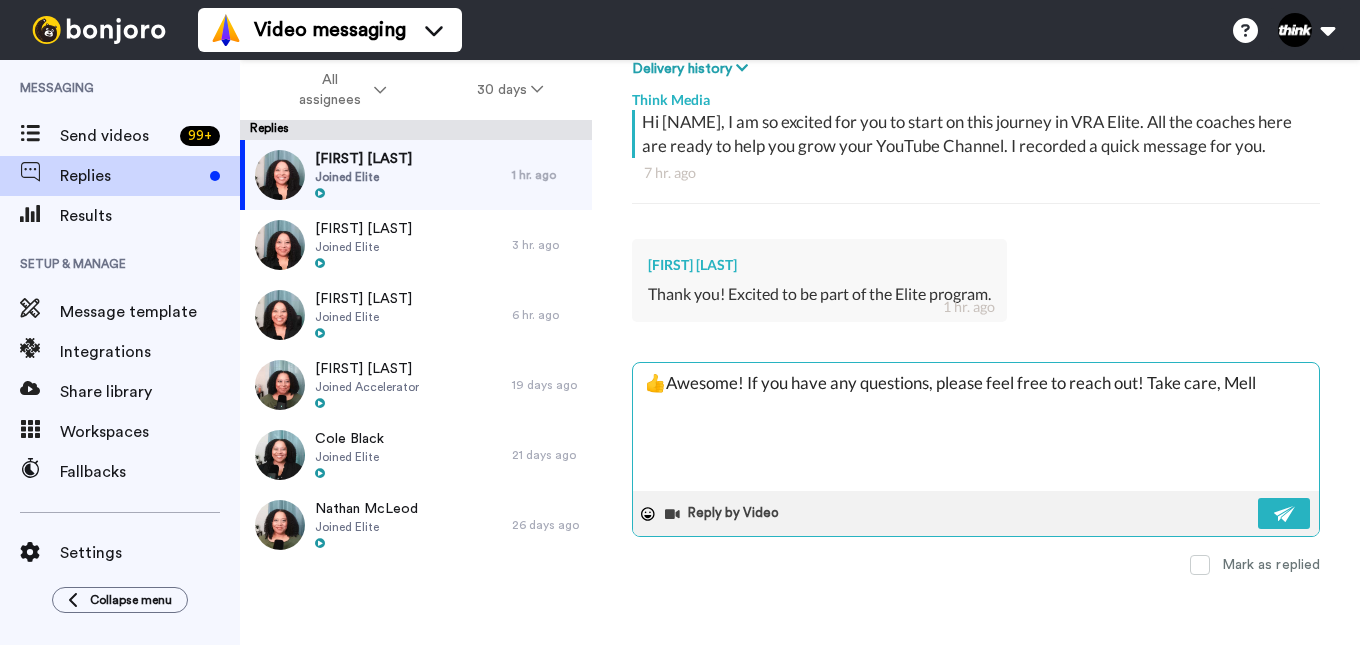 type on "x" 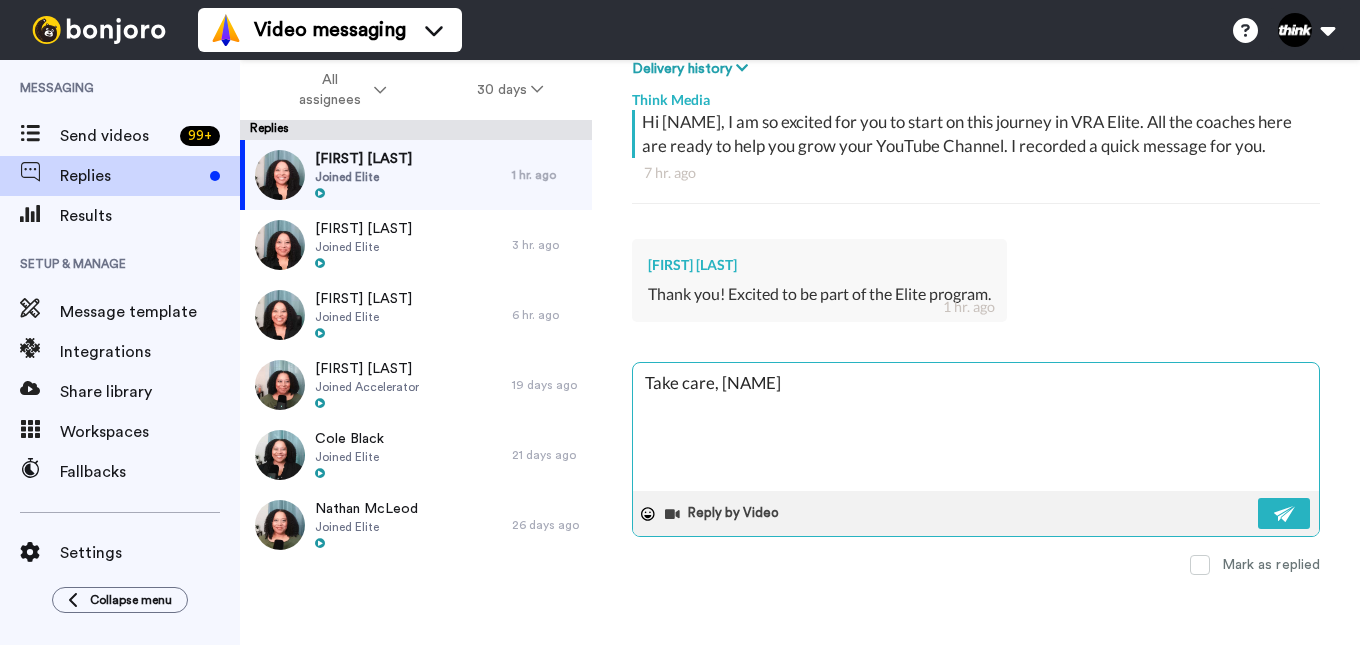 type on "x" 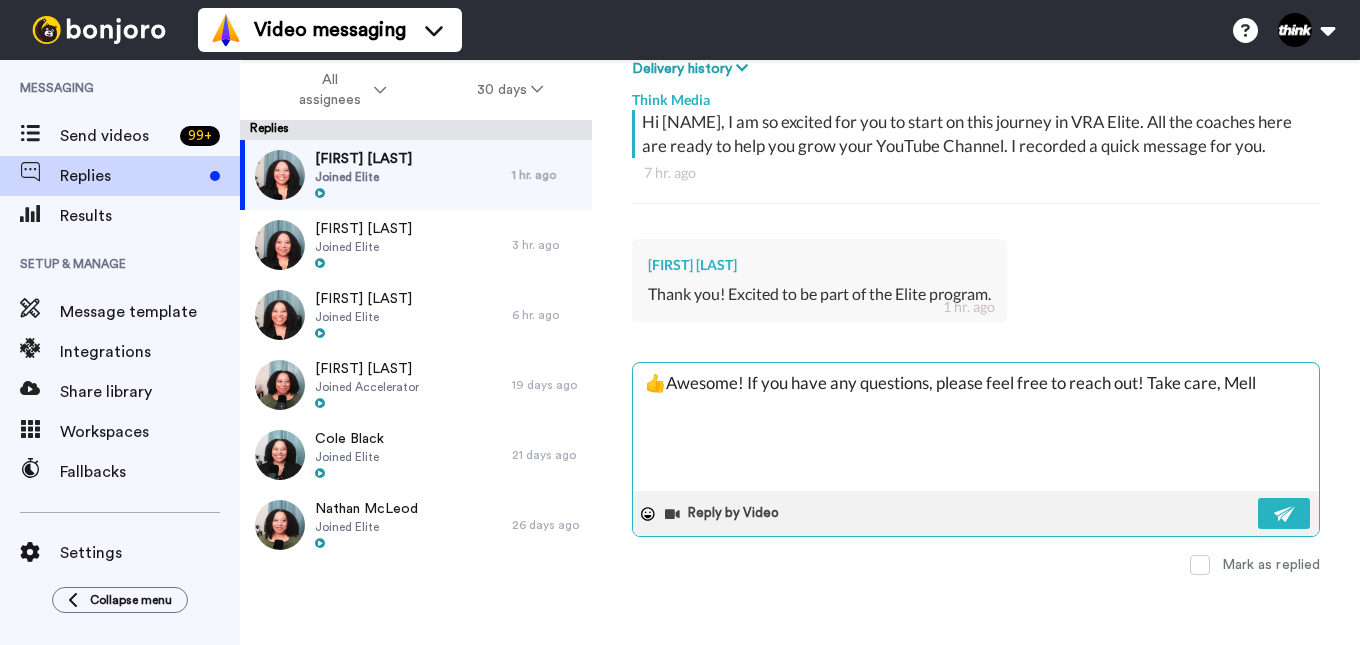 type on "x" 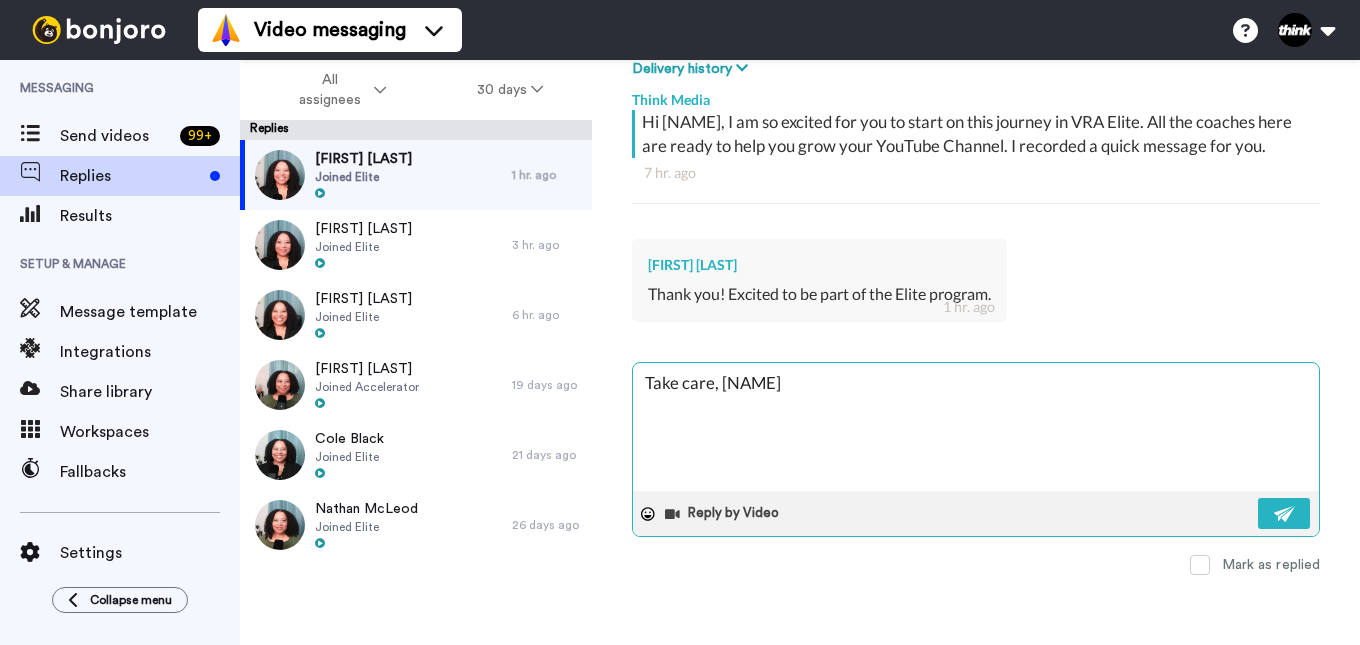 type 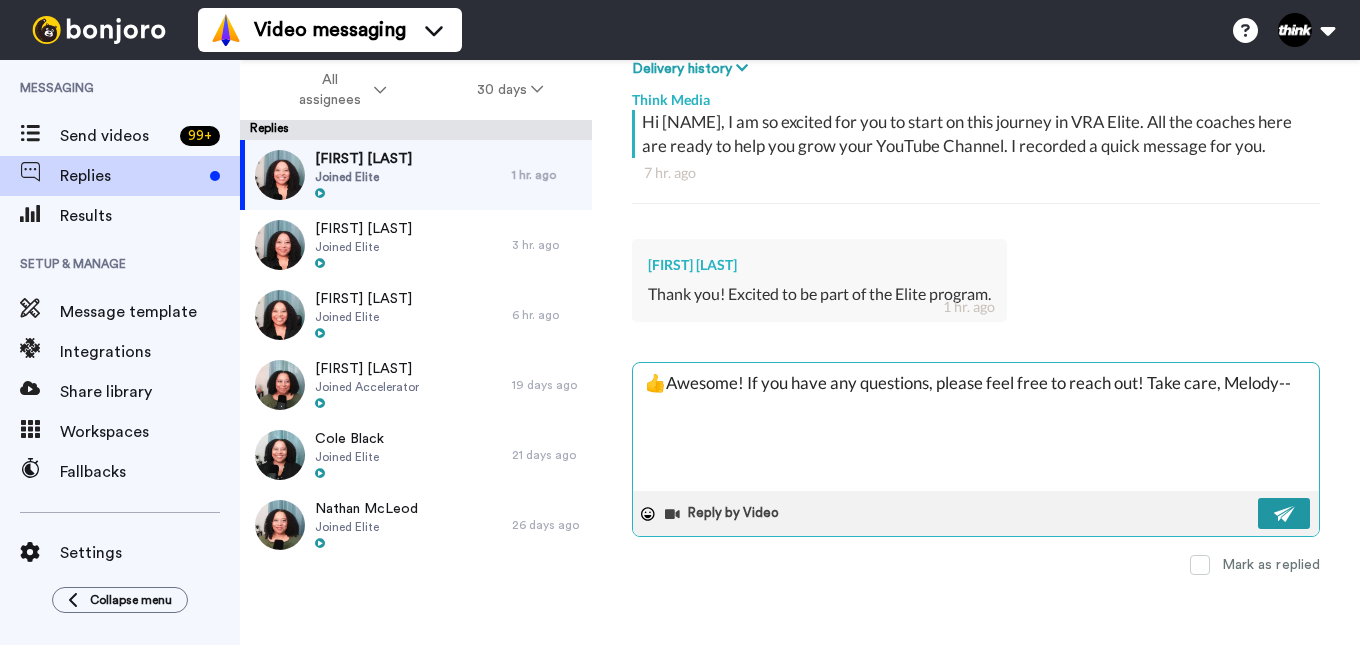 click at bounding box center [1284, 513] 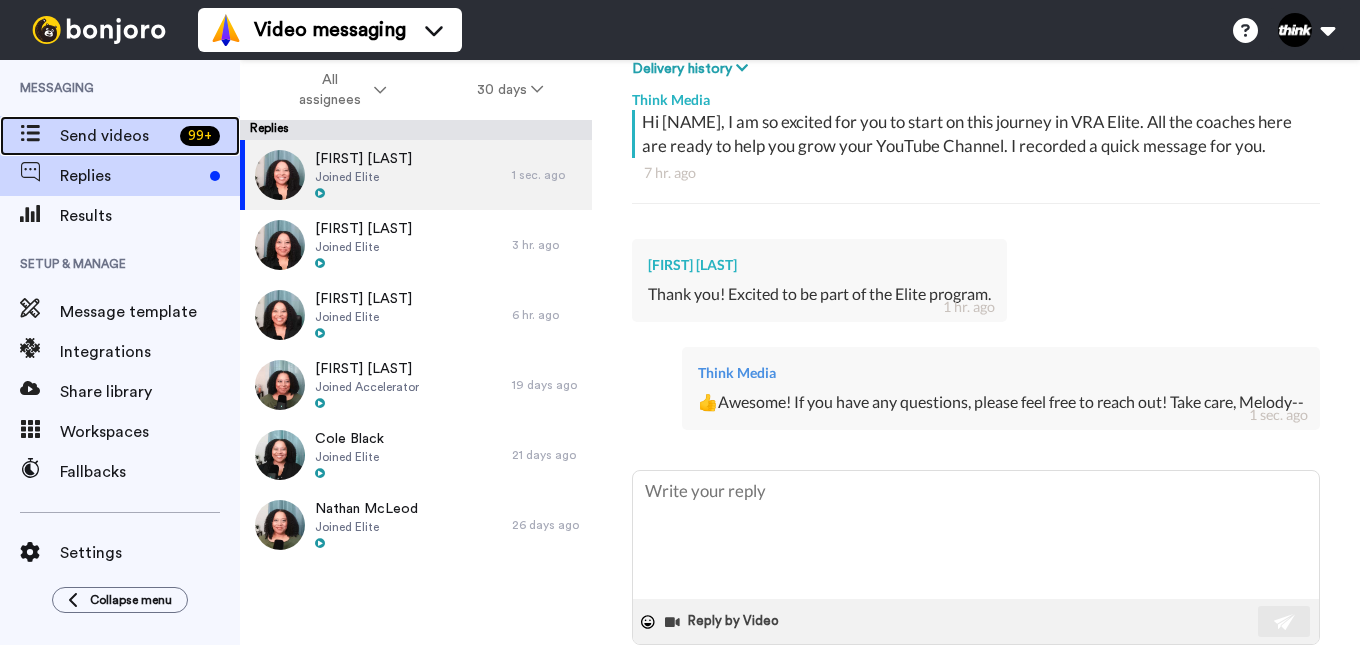 click on "Send videos" at bounding box center (116, 136) 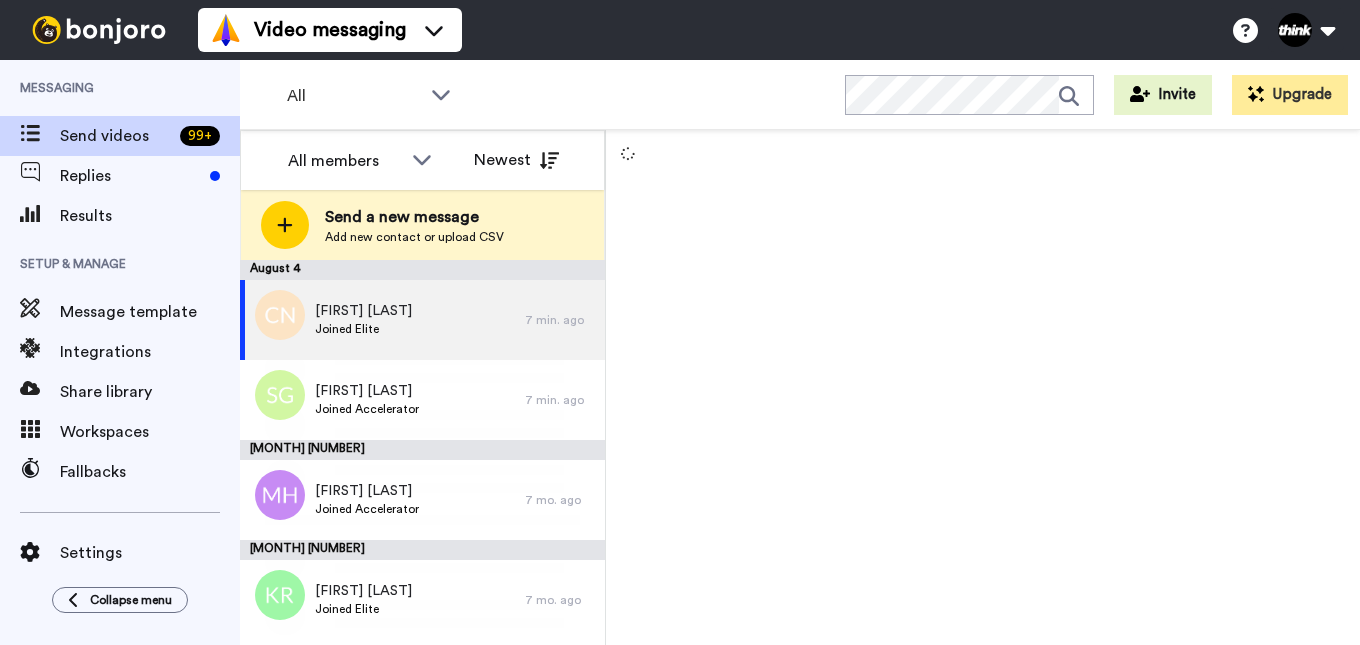 scroll, scrollTop: 0, scrollLeft: 0, axis: both 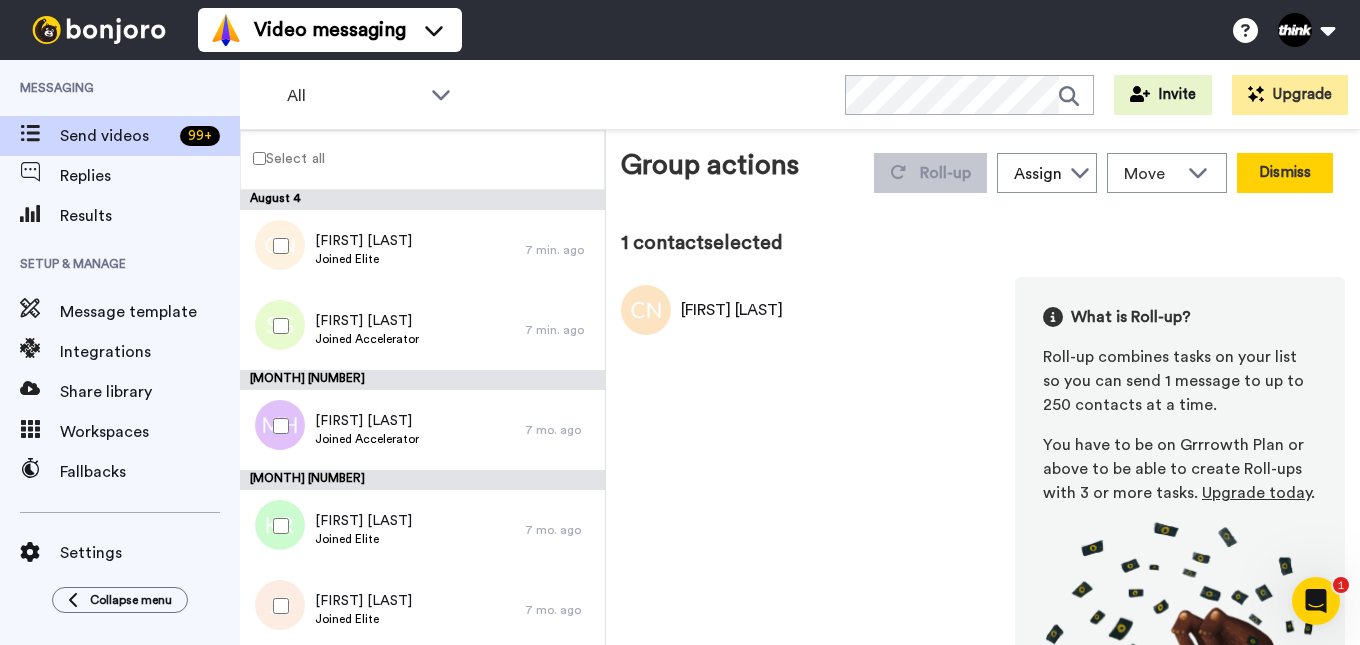 click on "Dismiss" at bounding box center (1285, 173) 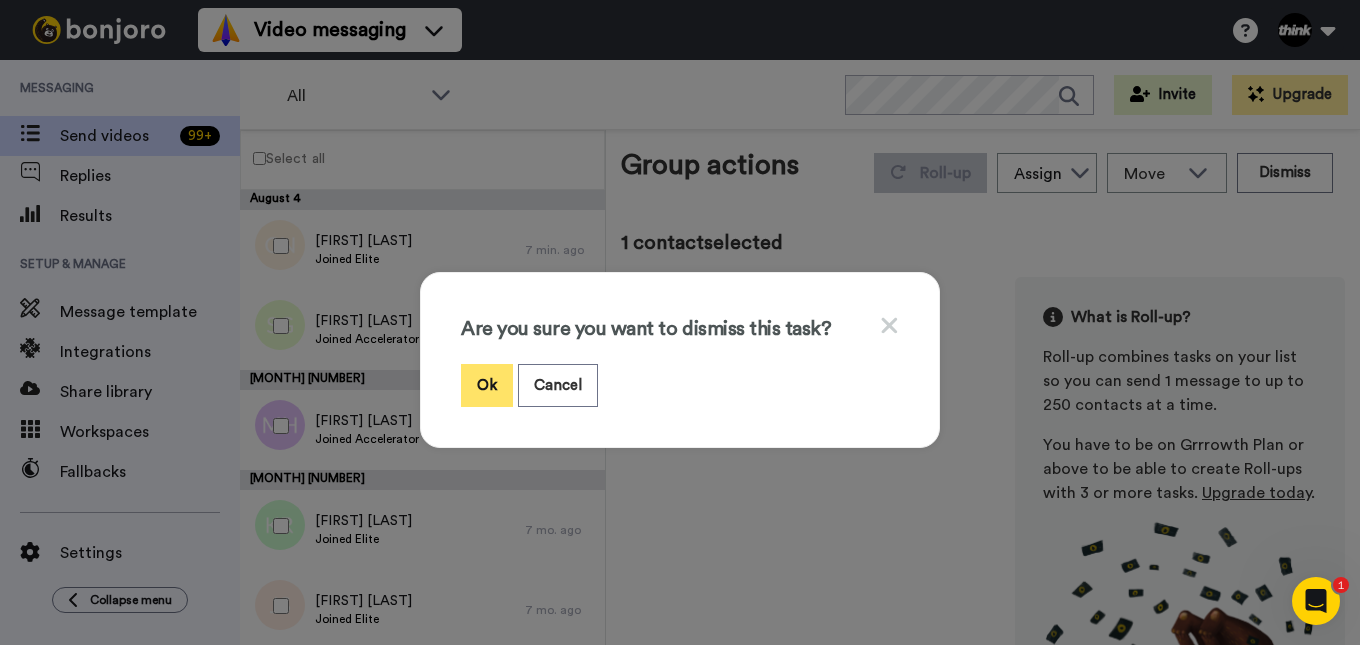 click on "Ok" at bounding box center [487, 385] 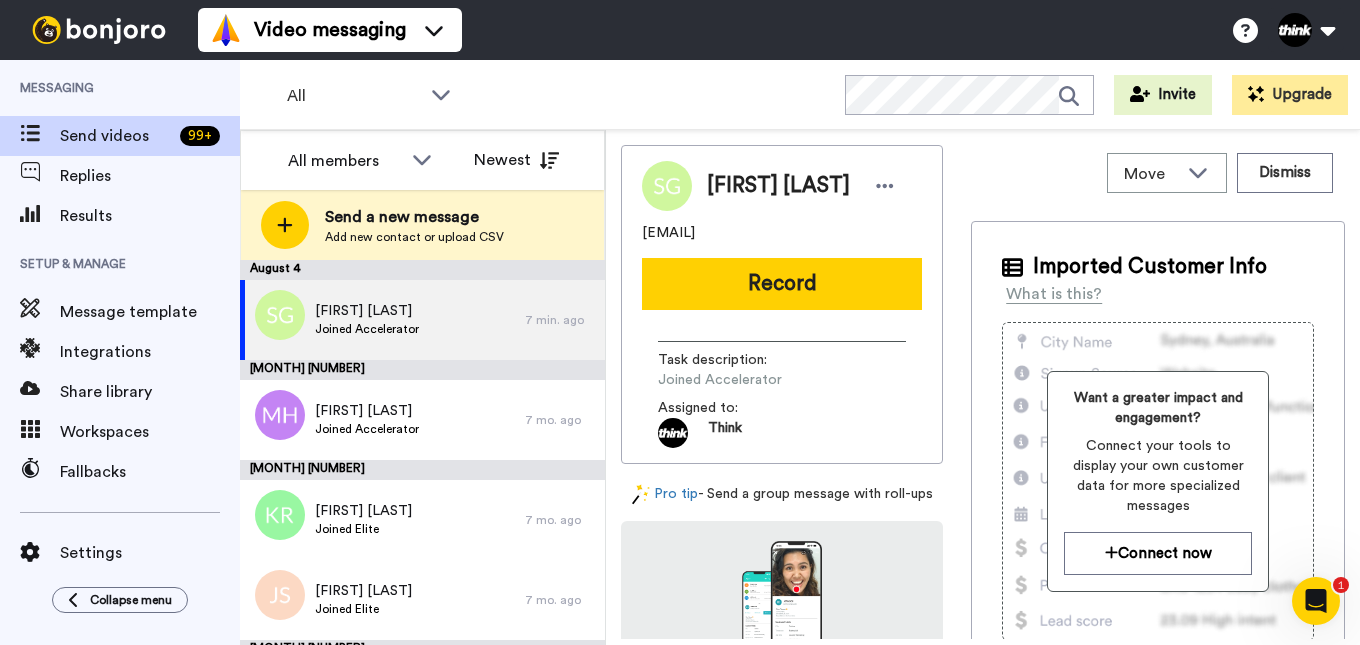 drag, startPoint x: 813, startPoint y: 244, endPoint x: 642, endPoint y: 240, distance: 171.04678 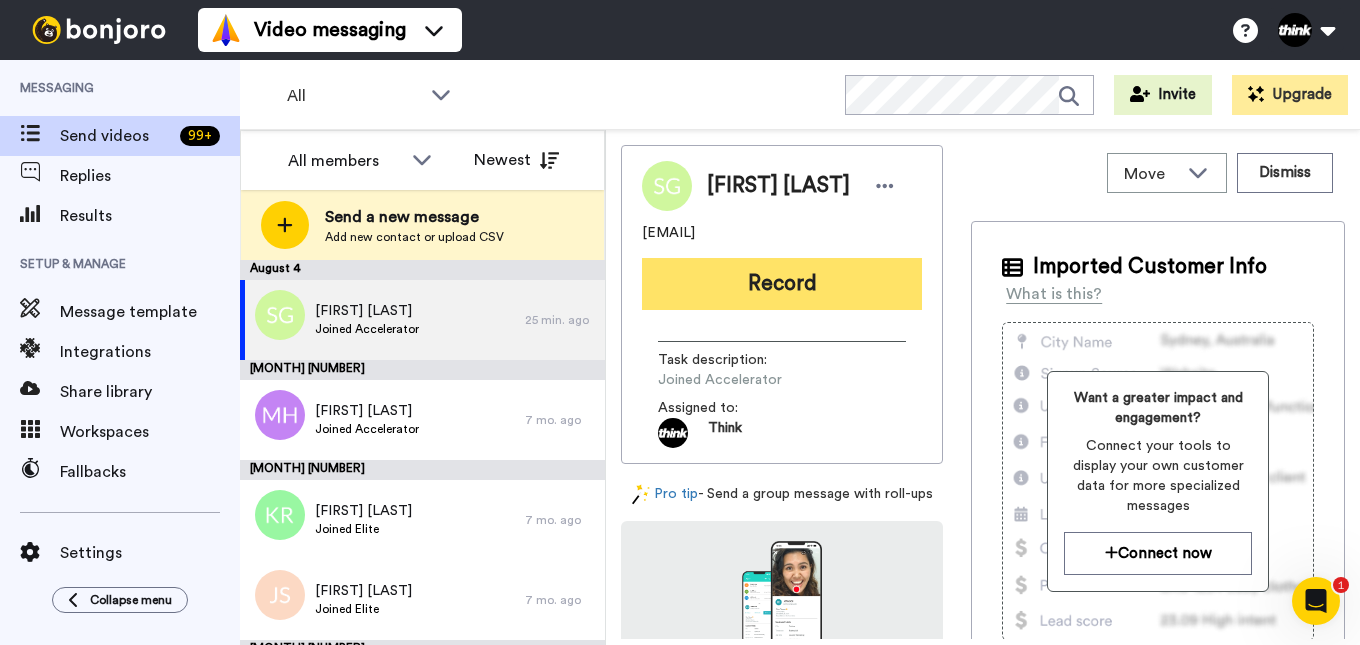 click on "Record" at bounding box center [782, 284] 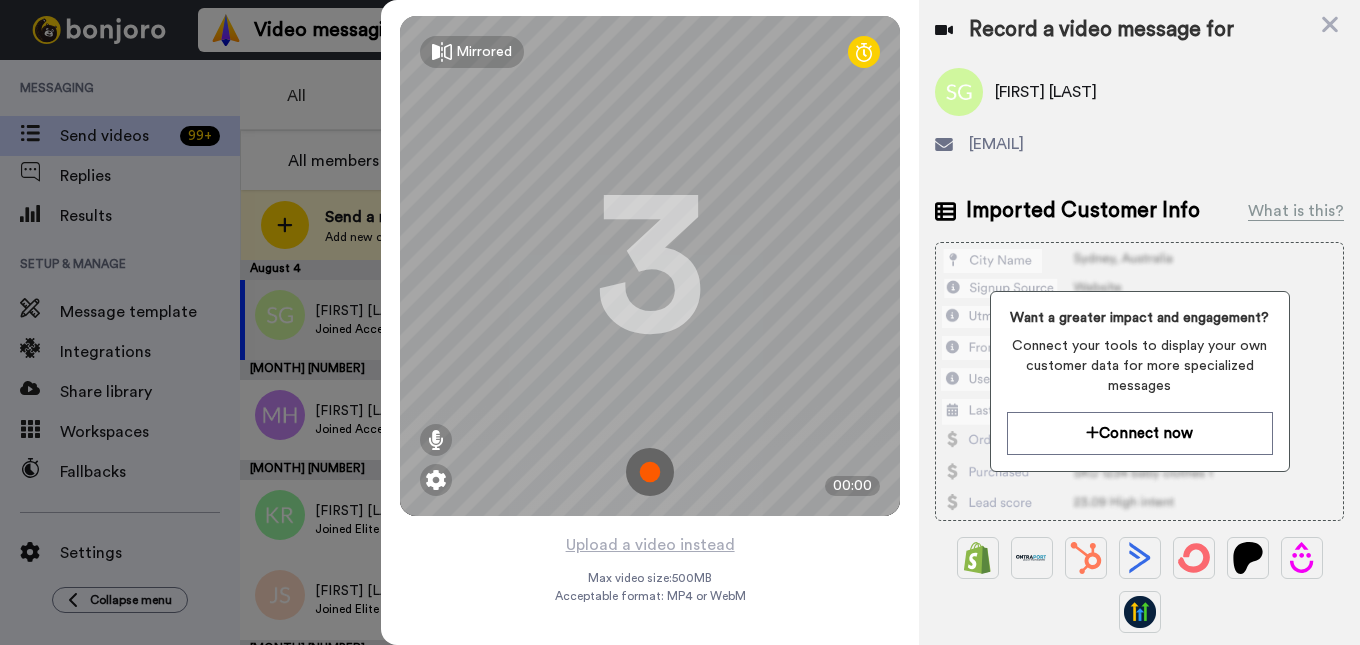click at bounding box center [650, 472] 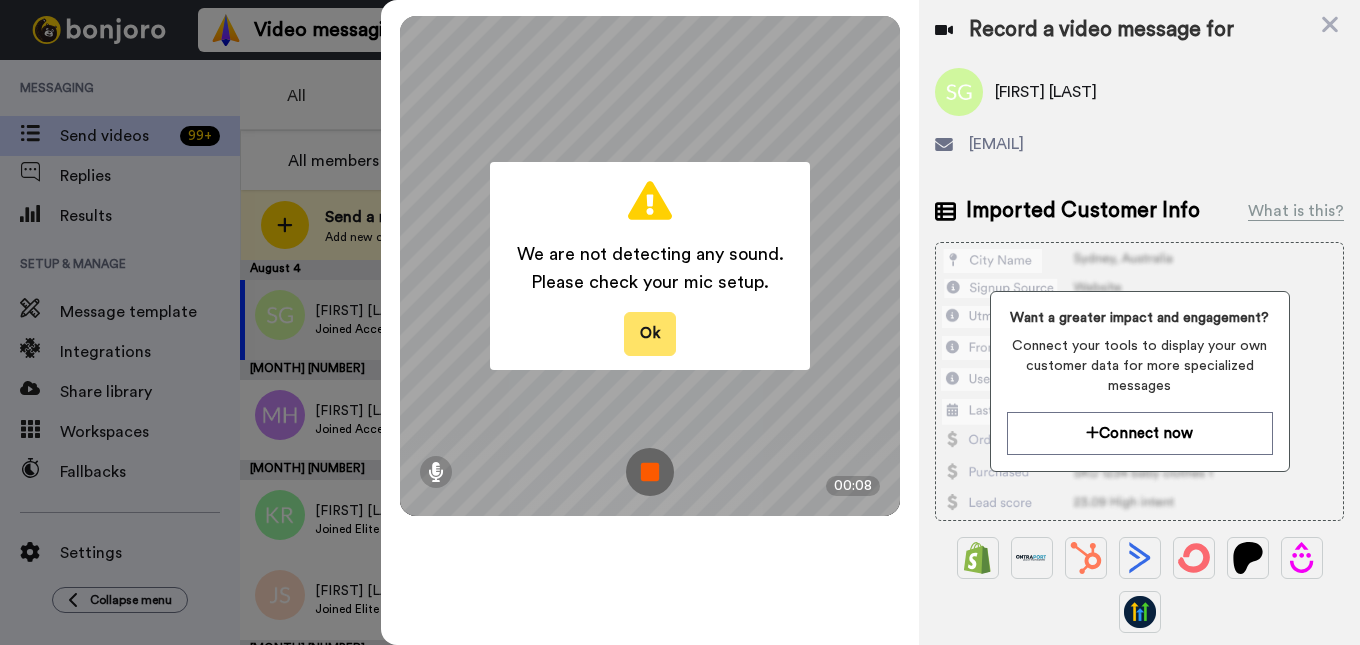 click on "Ok" at bounding box center (650, 333) 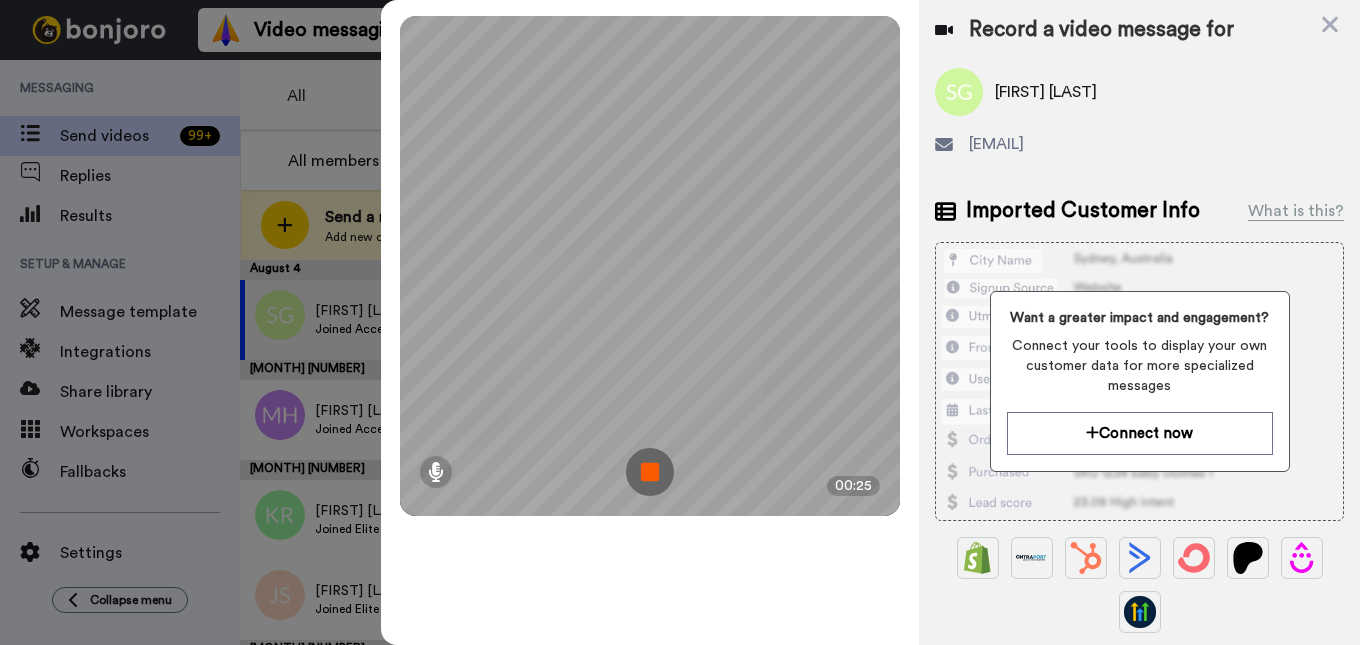 click at bounding box center [650, 472] 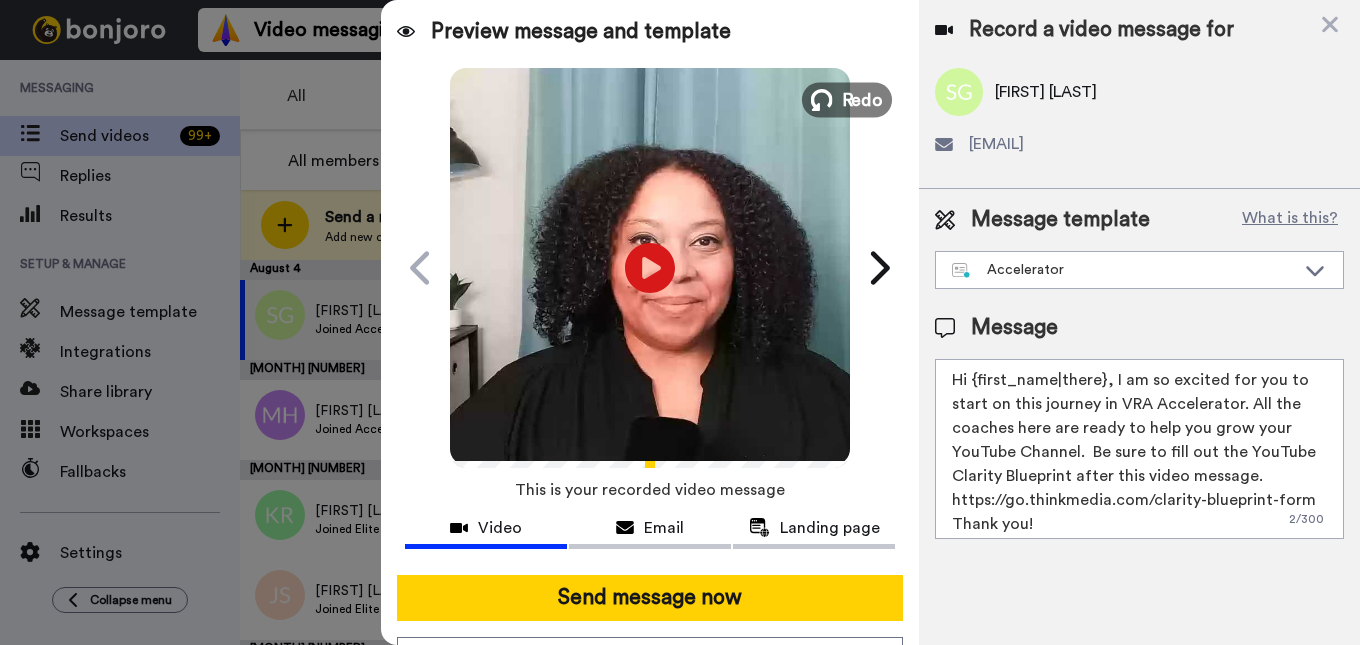 click on "Redo" at bounding box center [847, 99] 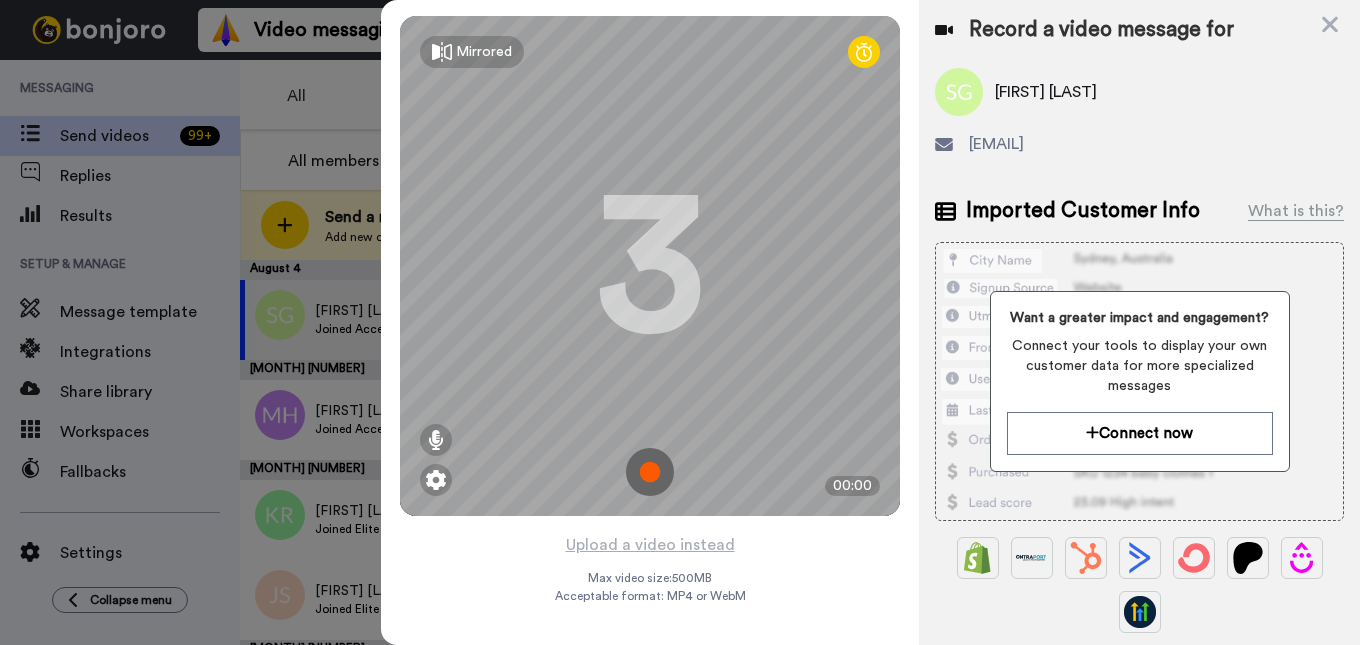 click at bounding box center (650, 472) 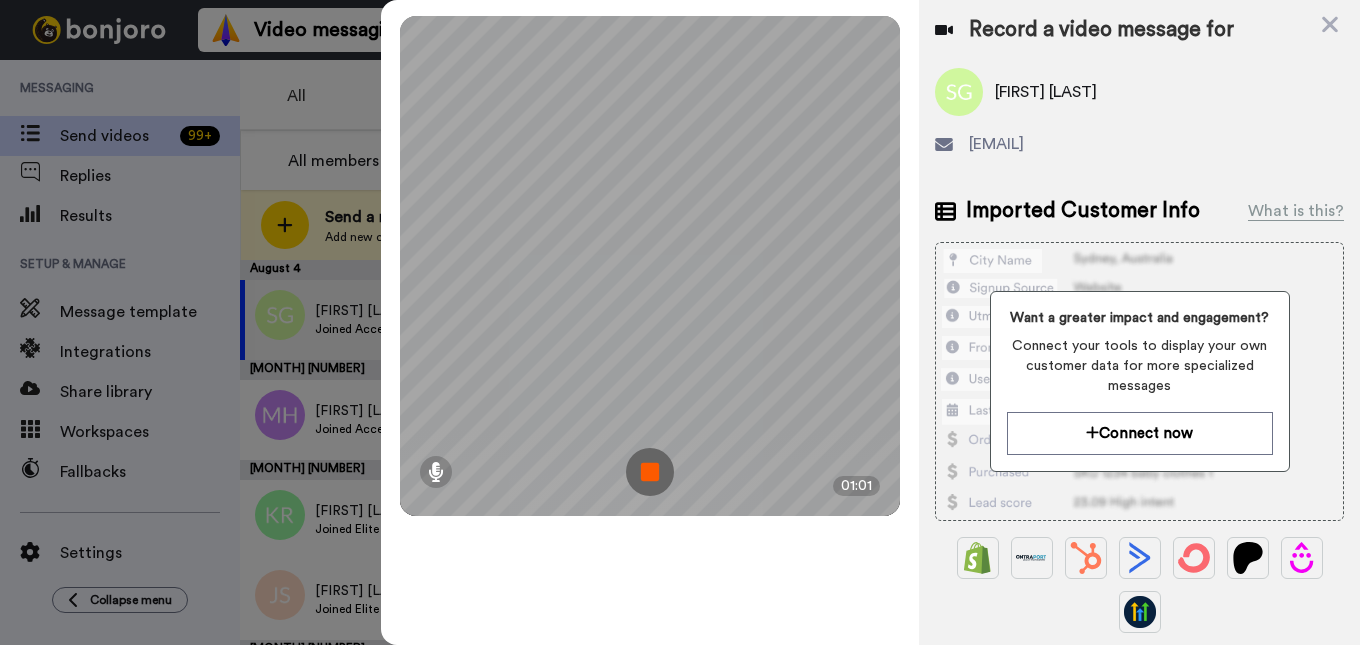 click at bounding box center (650, 472) 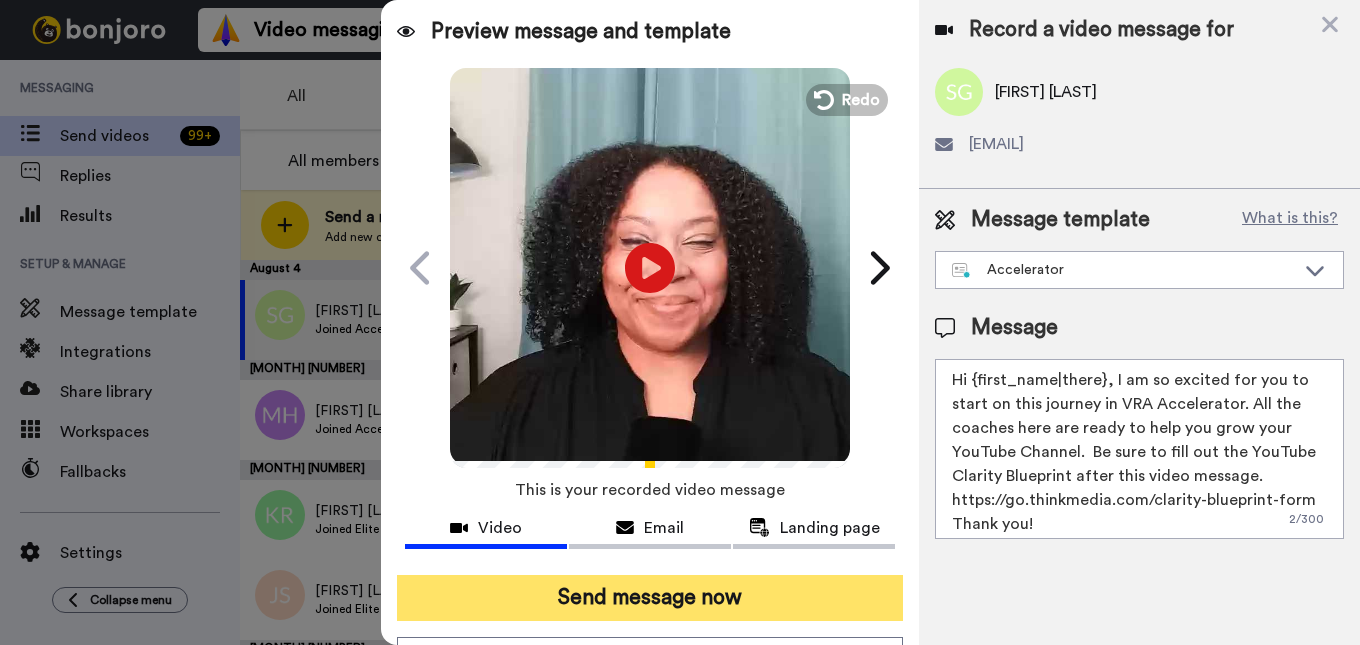 click on "Send message now" at bounding box center (650, 598) 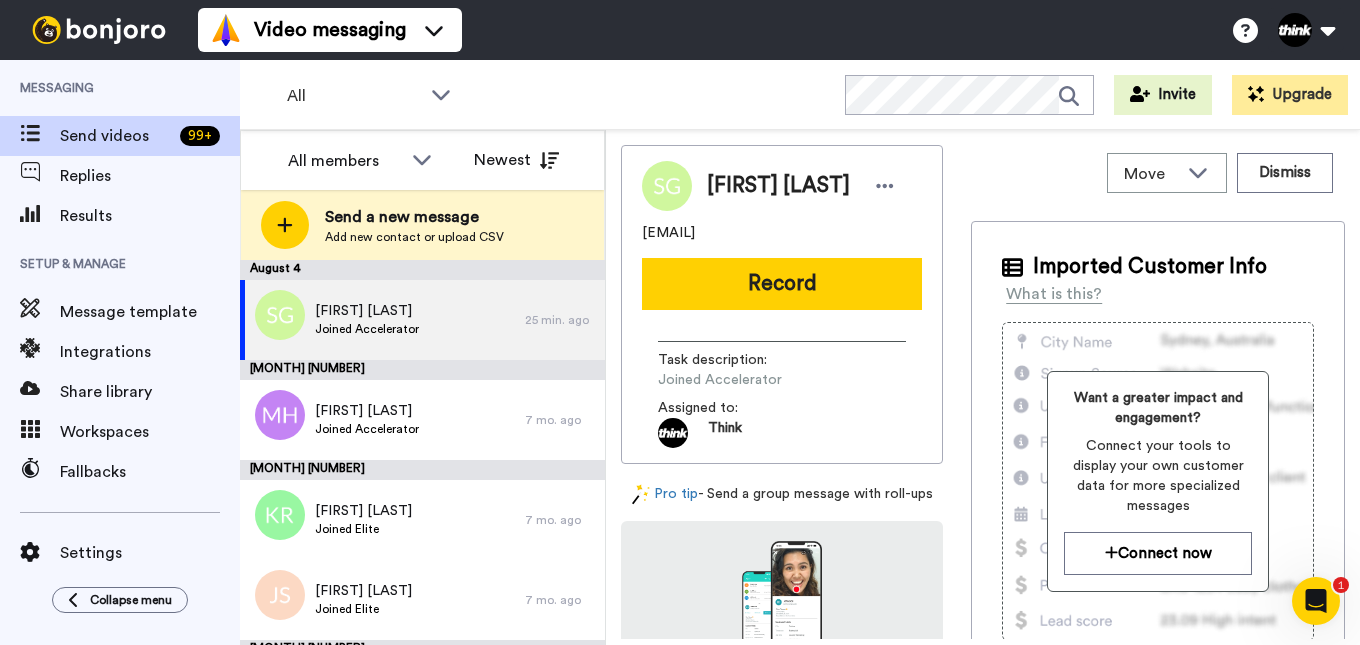 scroll, scrollTop: 0, scrollLeft: 0, axis: both 